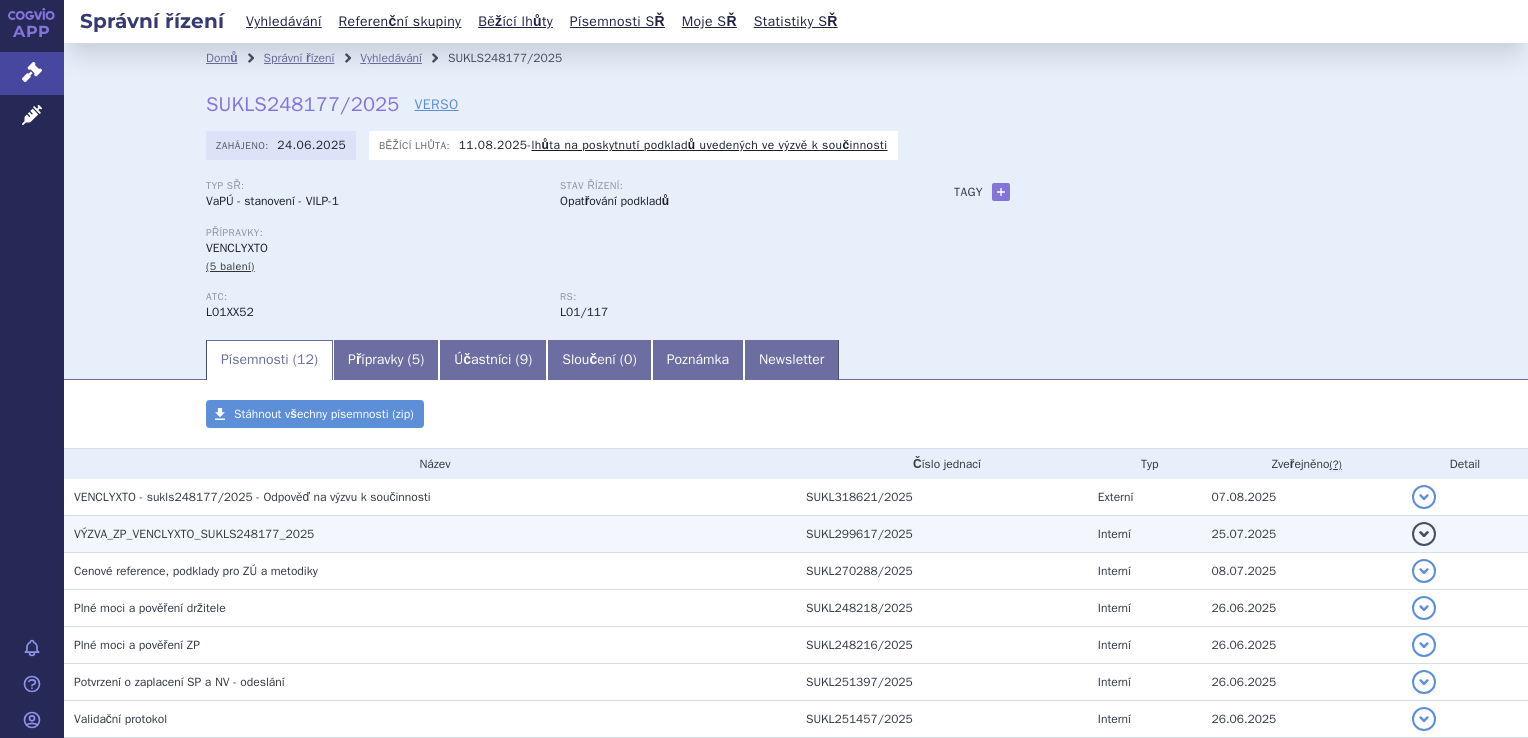 scroll, scrollTop: 0, scrollLeft: 0, axis: both 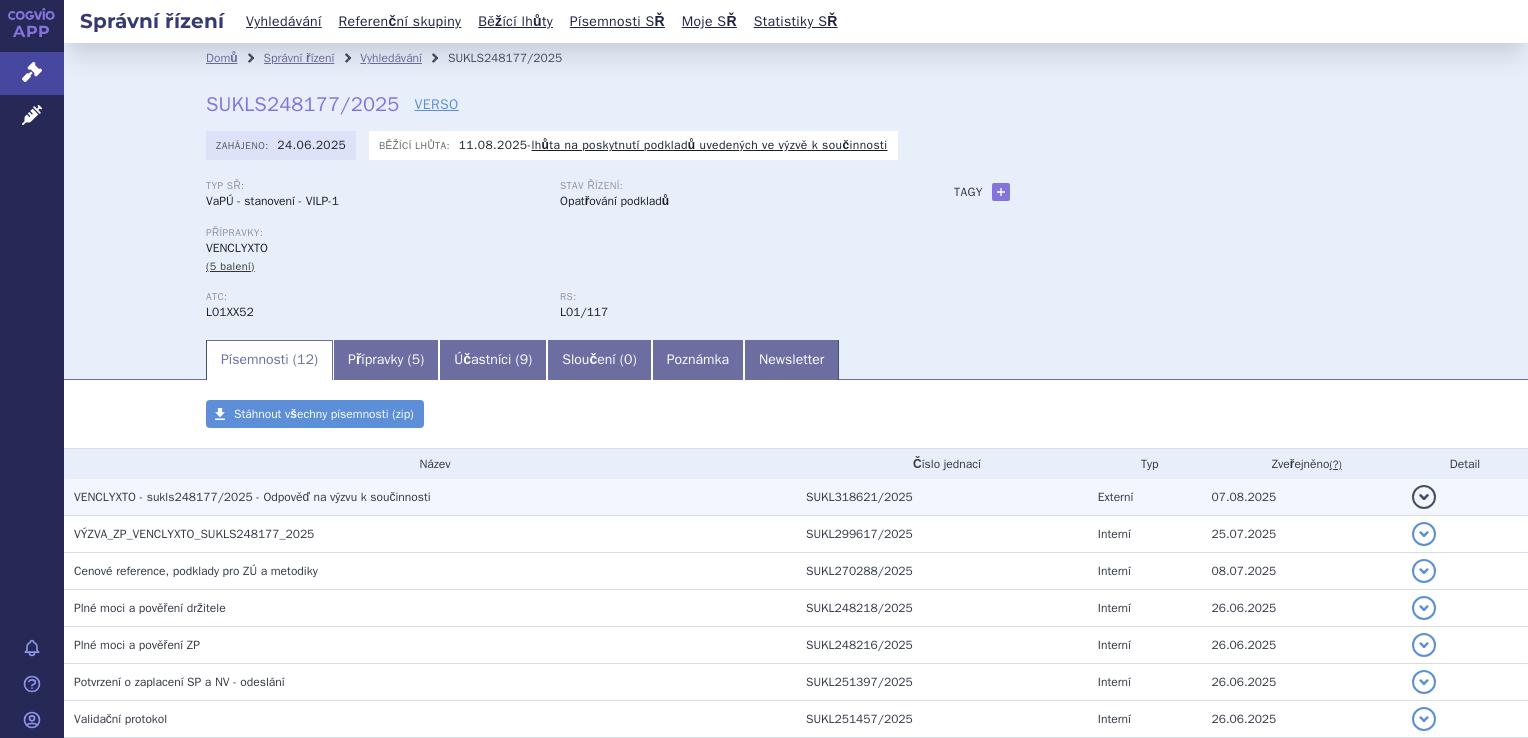 click on "VENCLYXTO - sukls248177/2025 - Odpověď na výzvu k součinnosti" at bounding box center [252, 497] 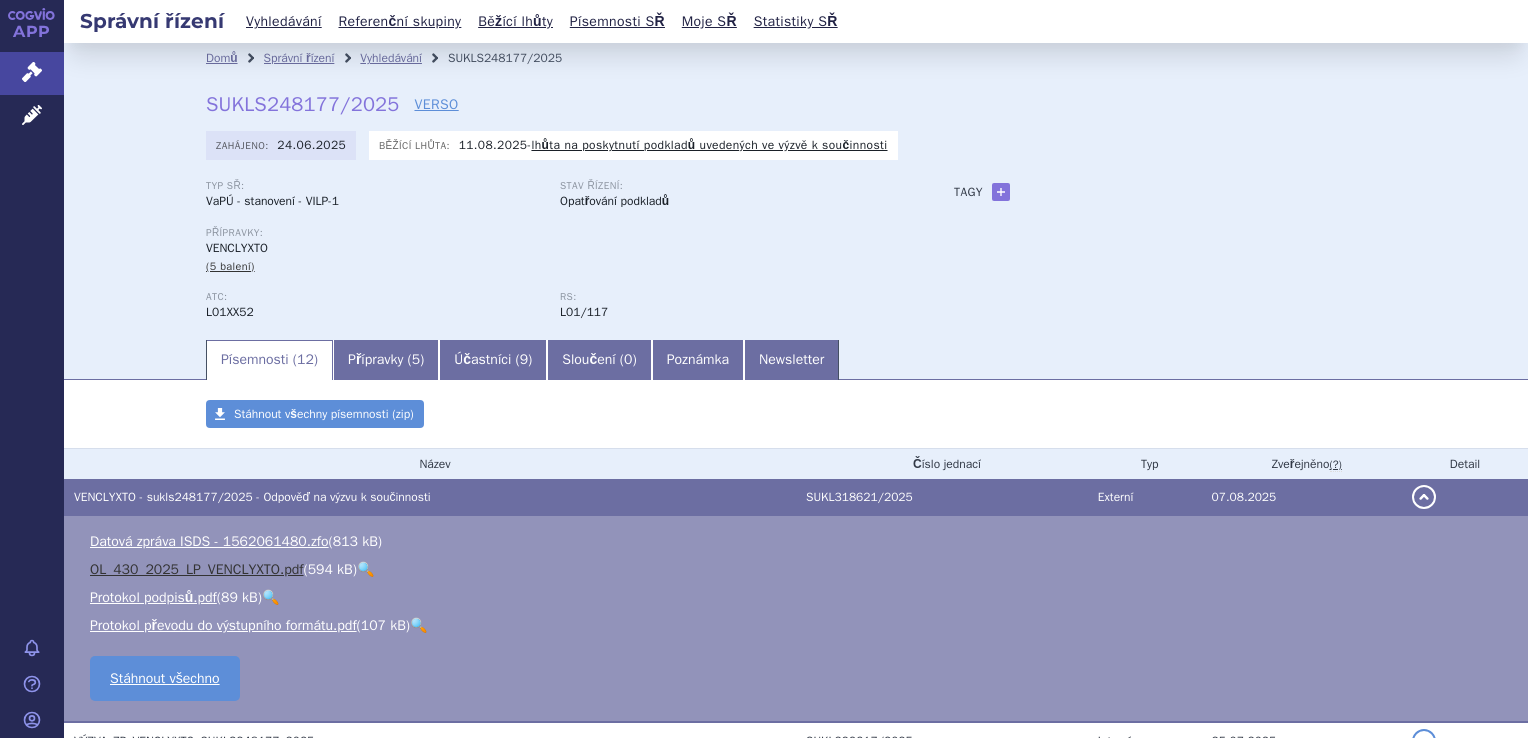 click on "OL_430_2025_LP_VENCLYXTO.pdf" at bounding box center [197, 569] 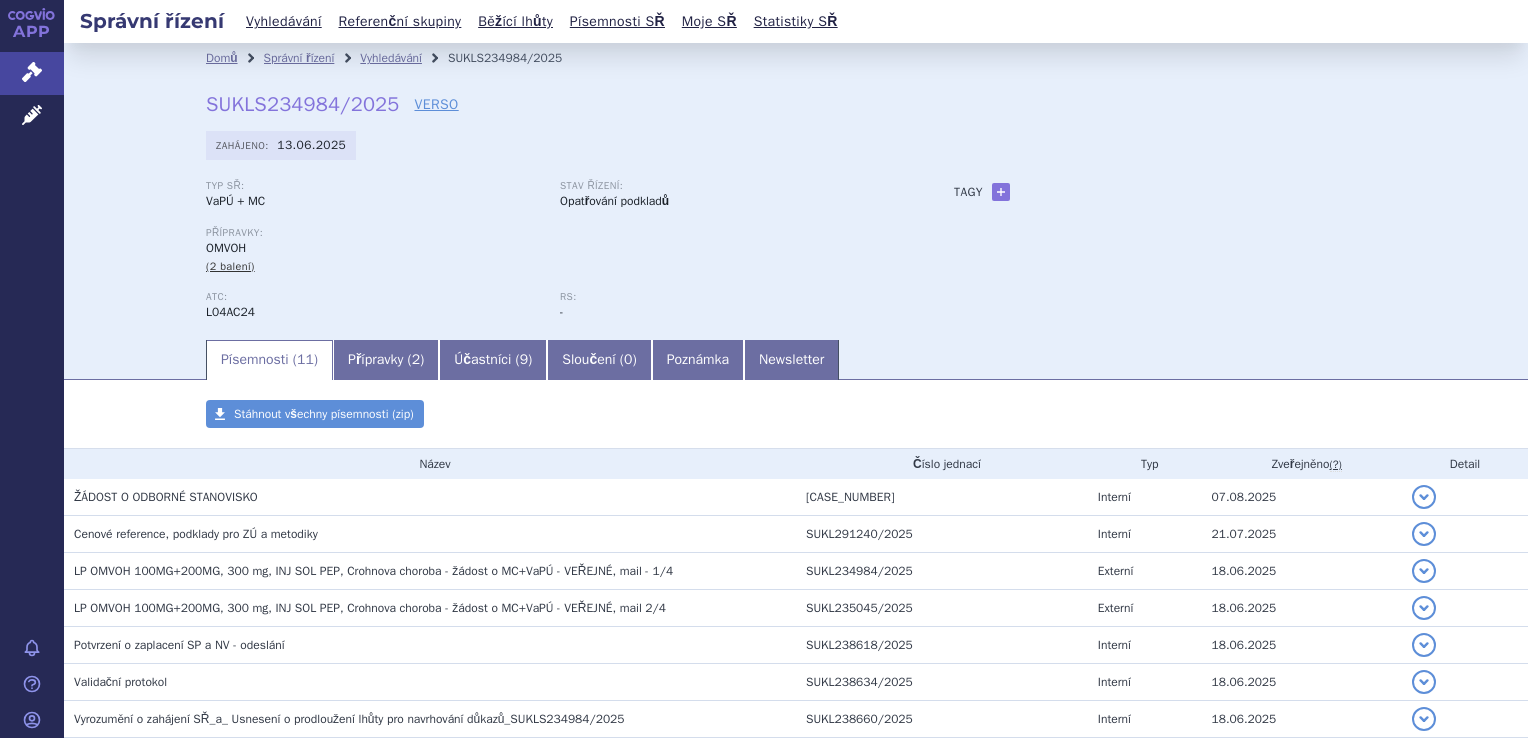 scroll, scrollTop: 0, scrollLeft: 0, axis: both 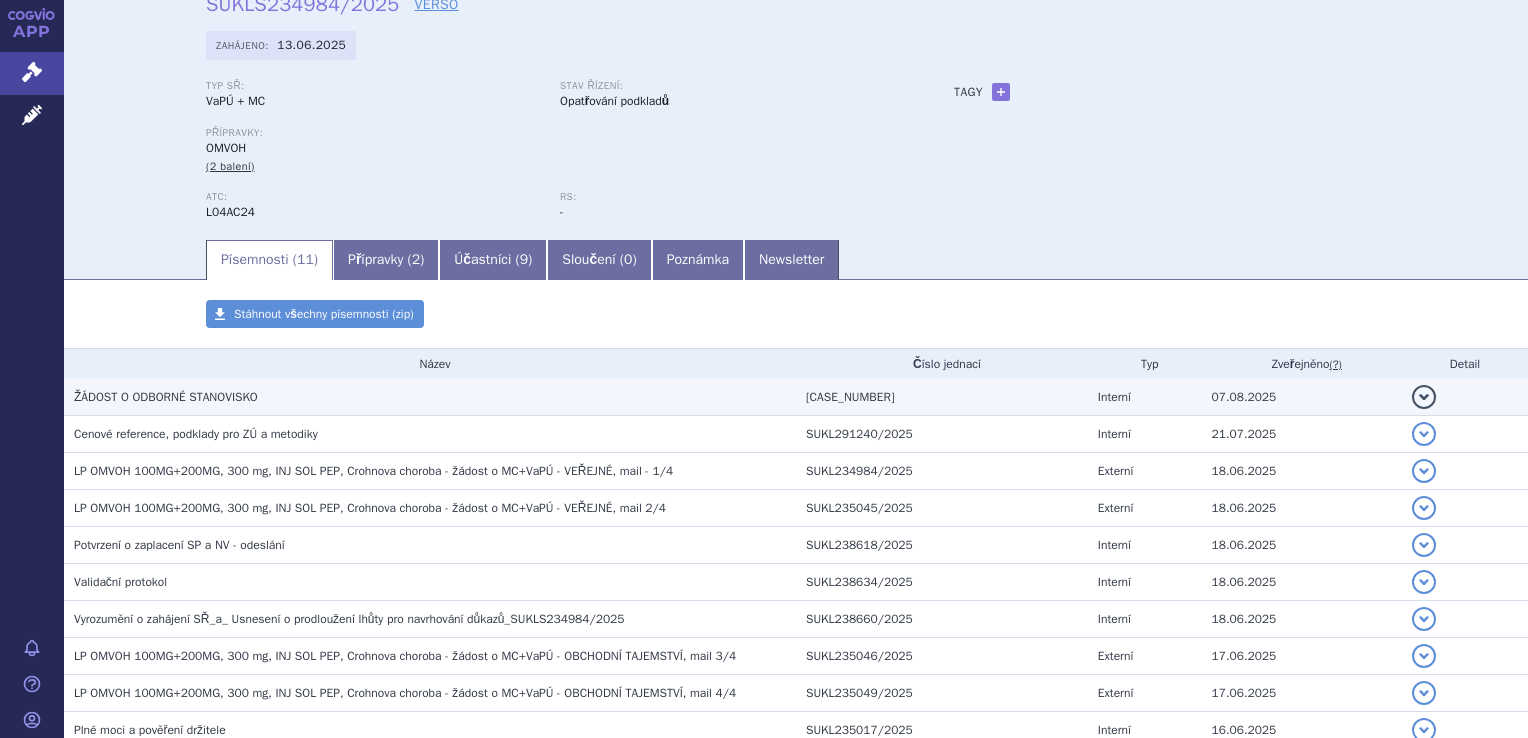 click on "ŽÁDOST O ODBORNÉ STANOVISKO" at bounding box center [166, 397] 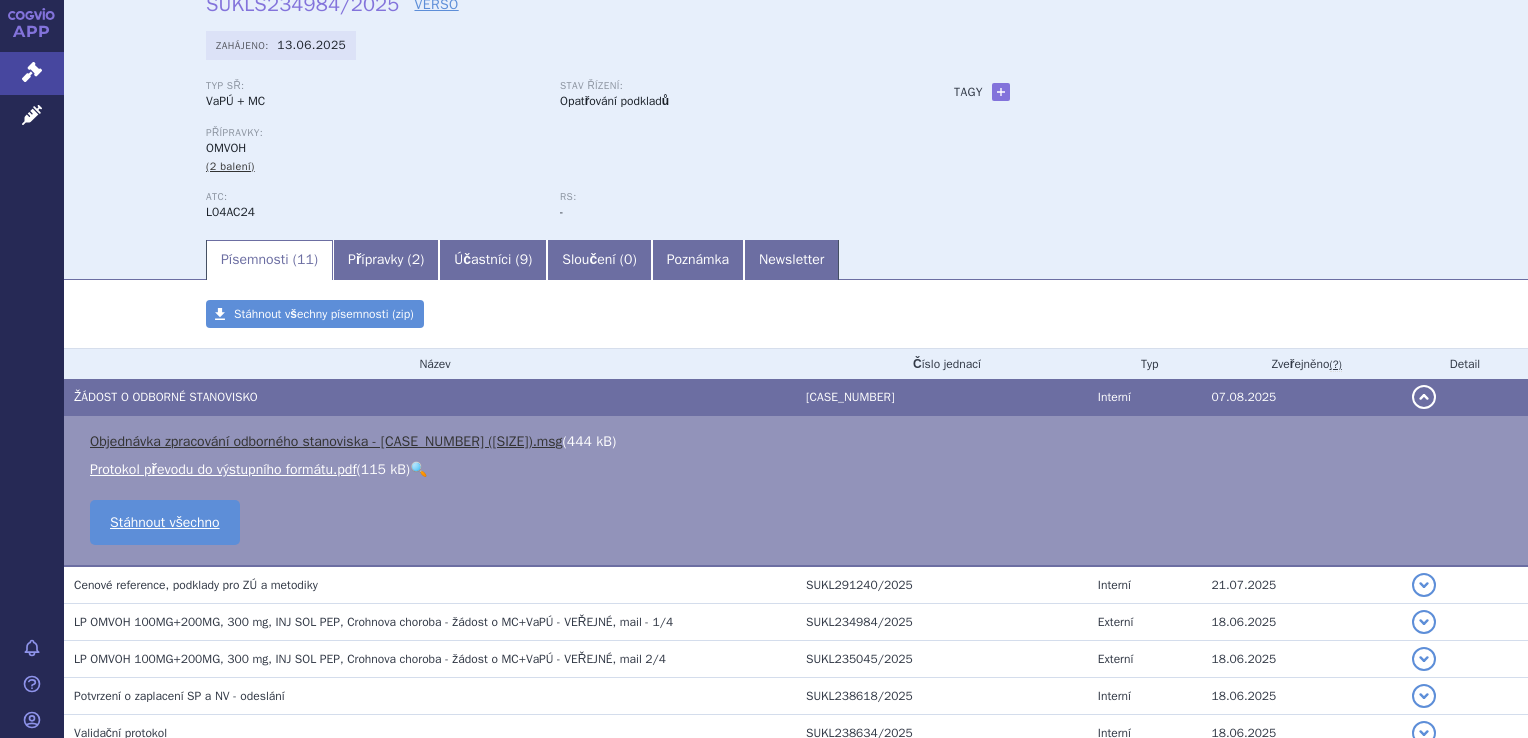 click on "Objednávka zpracování odborného stanoviska - LP OMVOH SUKLS2349842025 (297kB).msg" at bounding box center [326, 441] 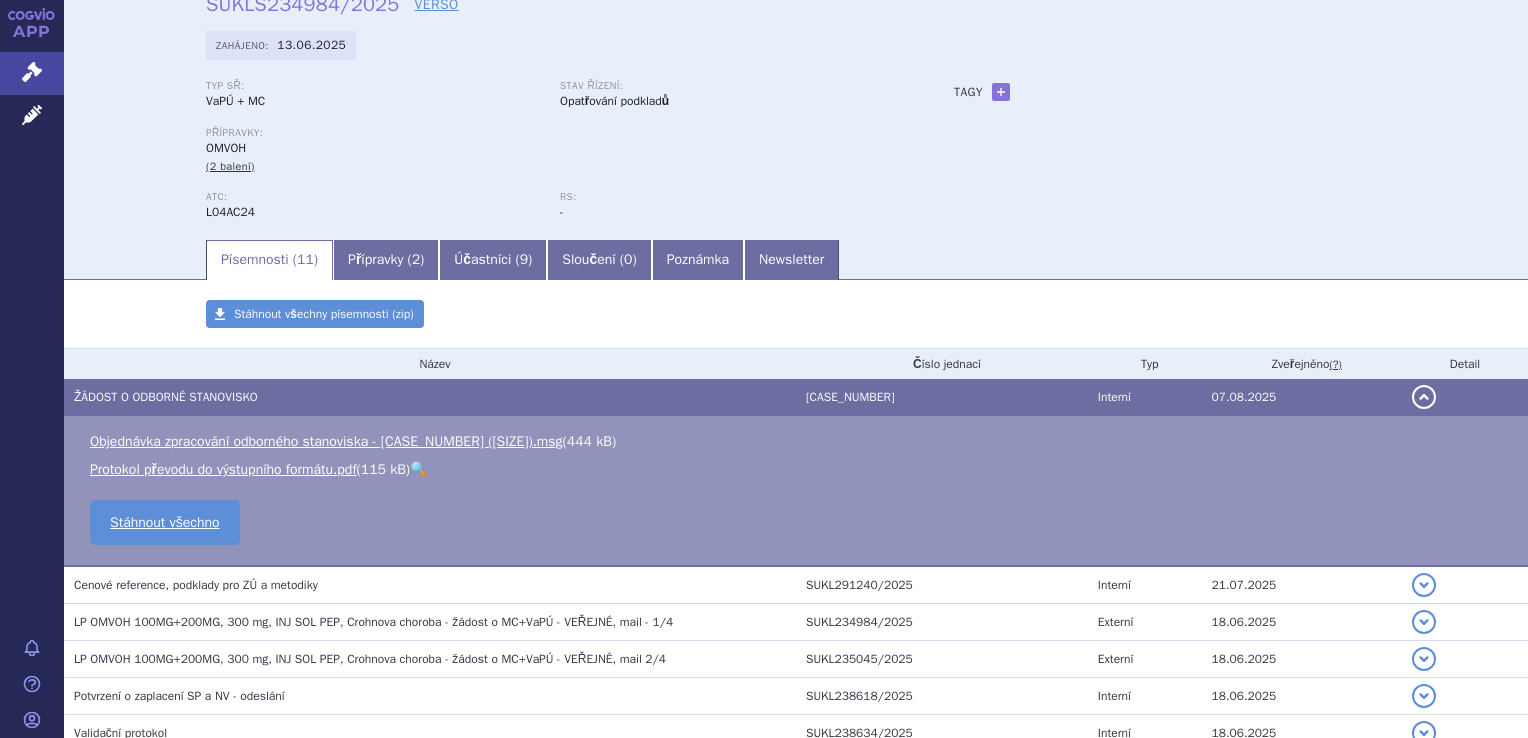 click on "Domů
Správní řízení
Vyhledávání
SUKLS234984/2025
SUKLS234984/2025
VERSO
Zahájeno:
13.06.2025
Typ SŘ:
VaPÚ + MC
Stav řízení: Opatřování podkladů OMVOH RS:" at bounding box center (796, 105) 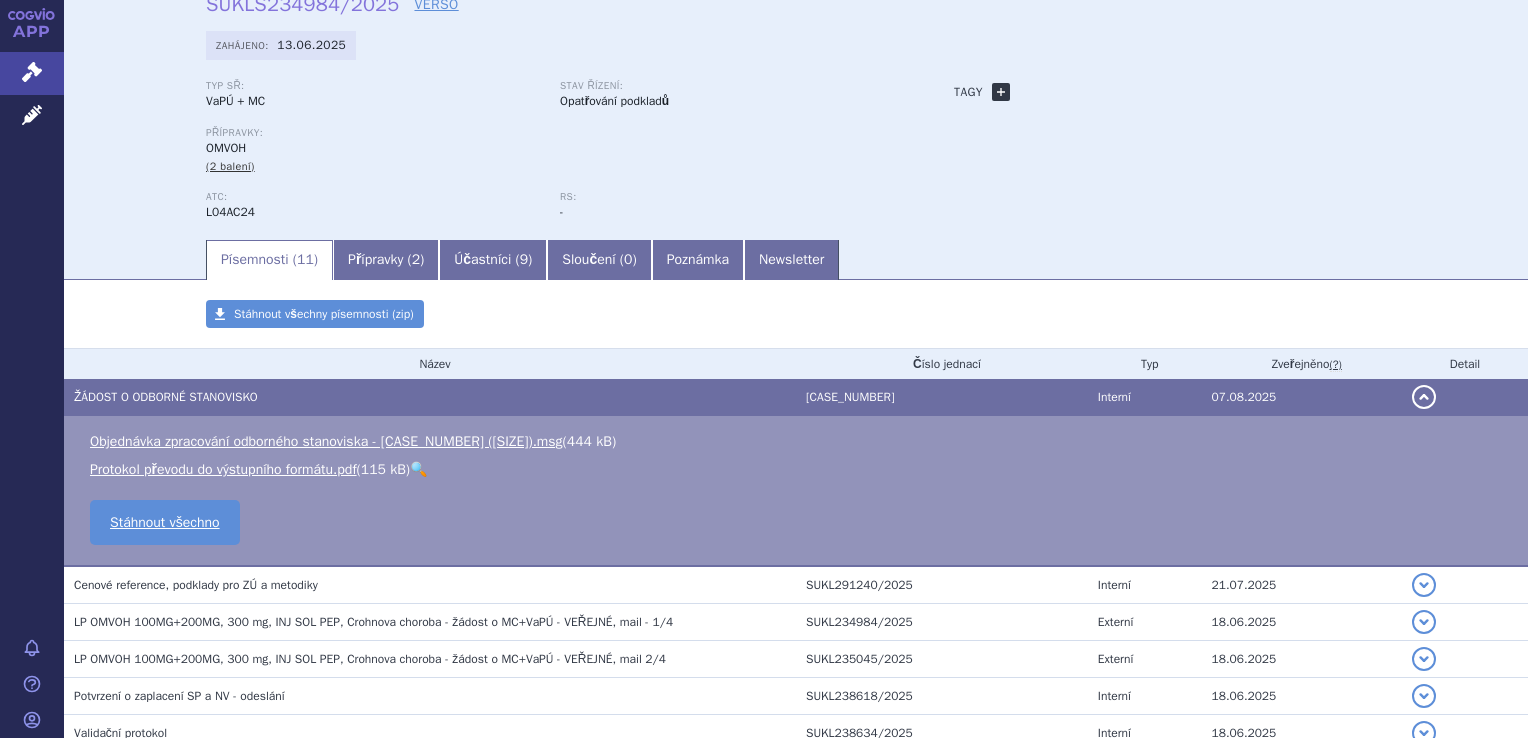 click on "+" at bounding box center [1001, 92] 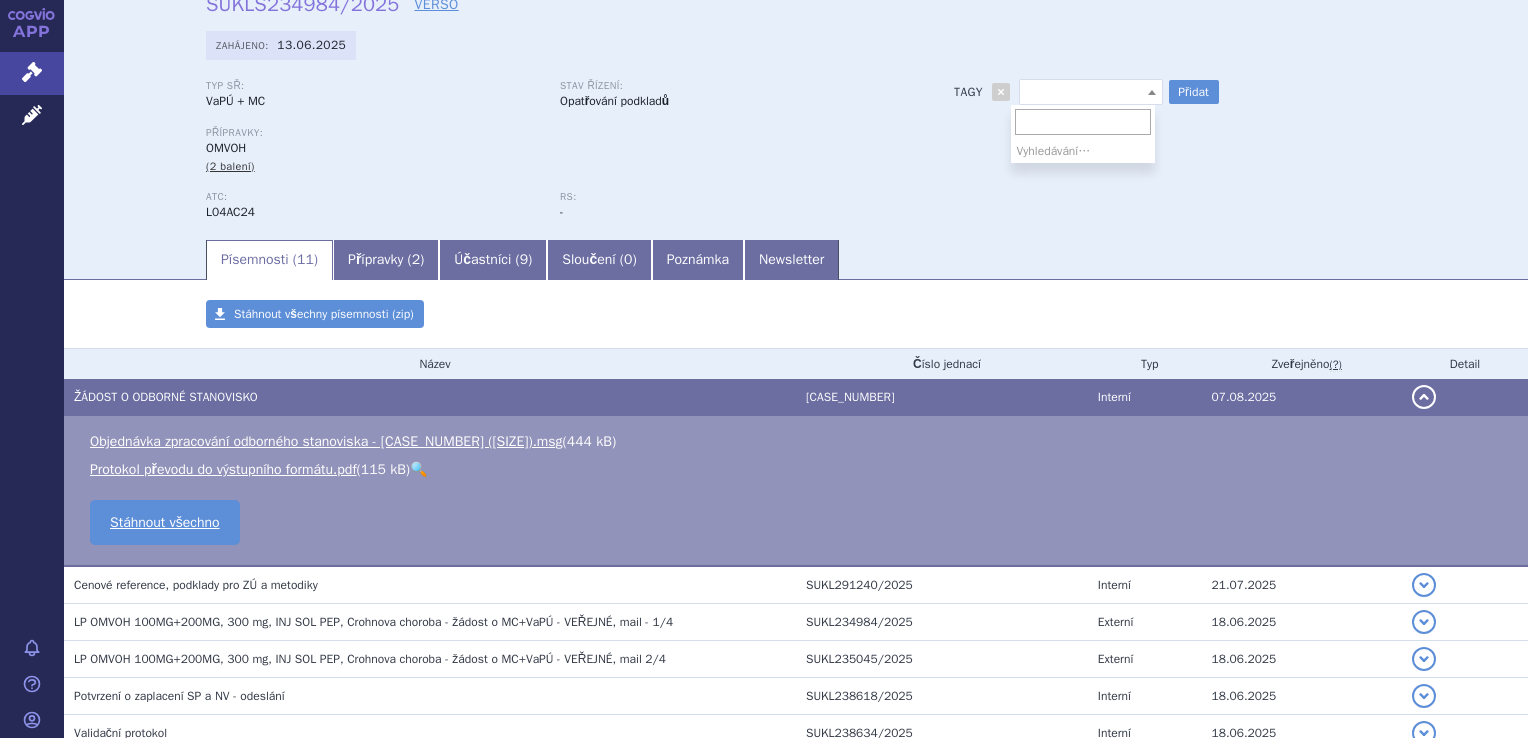 click at bounding box center [1091, 92] 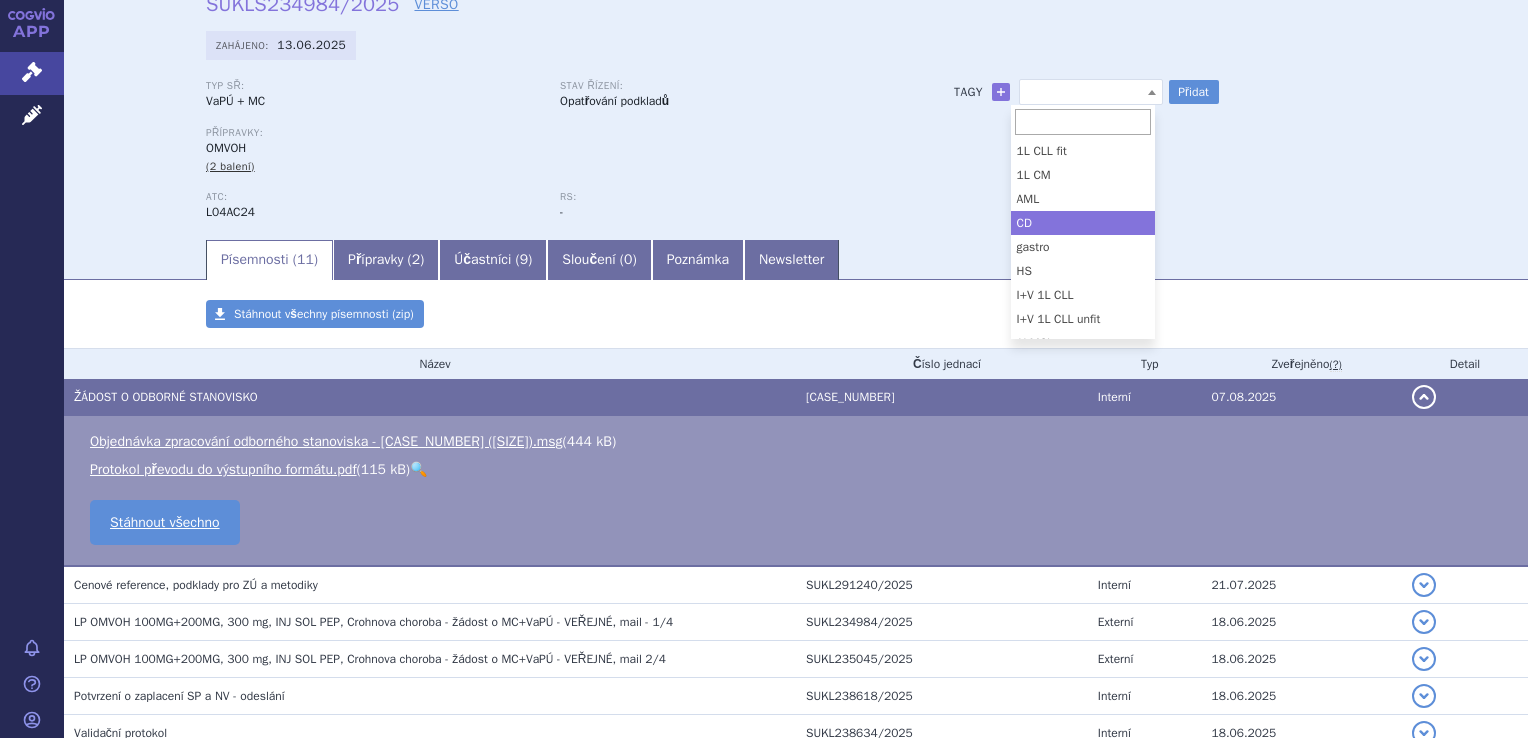 select on "CD" 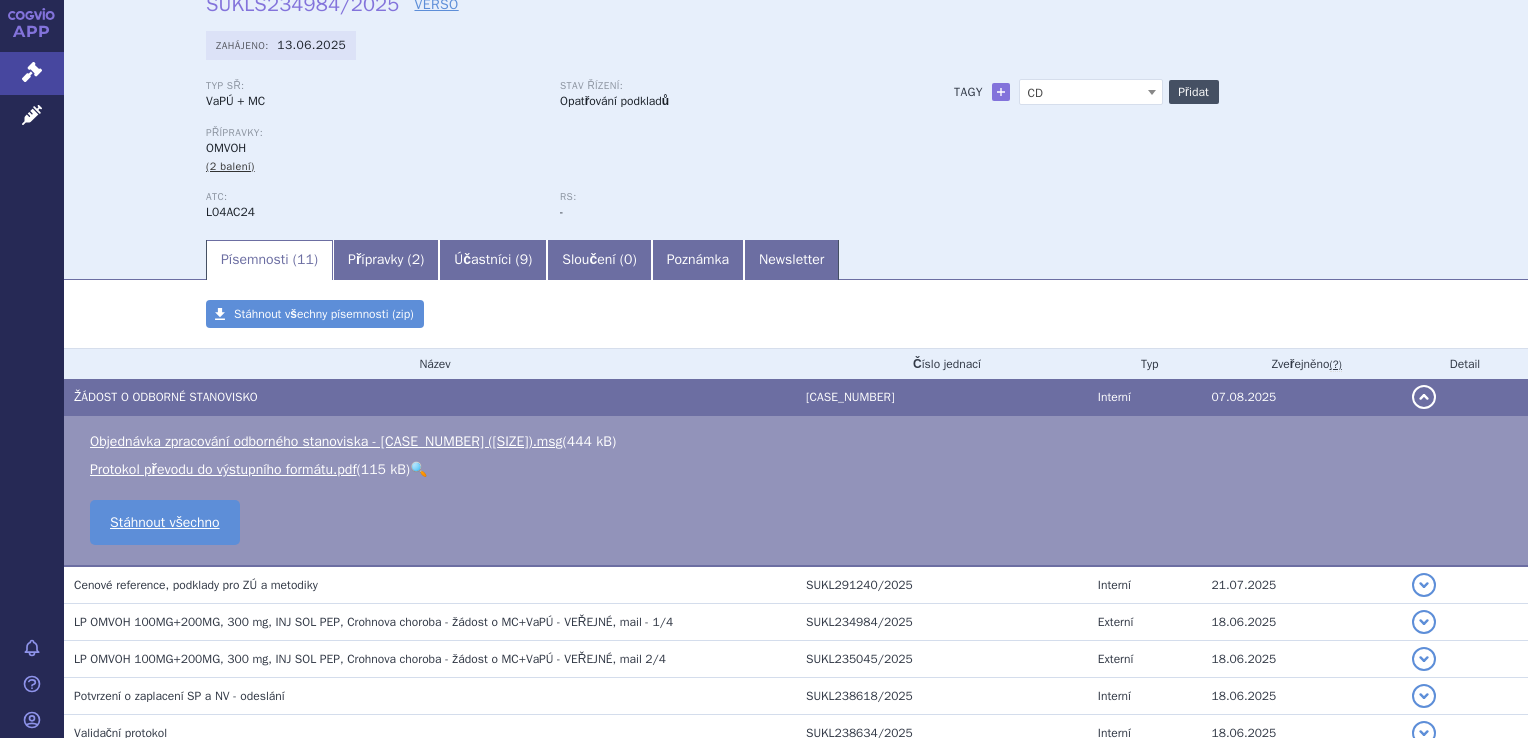 click on "Přidat" at bounding box center [1194, 92] 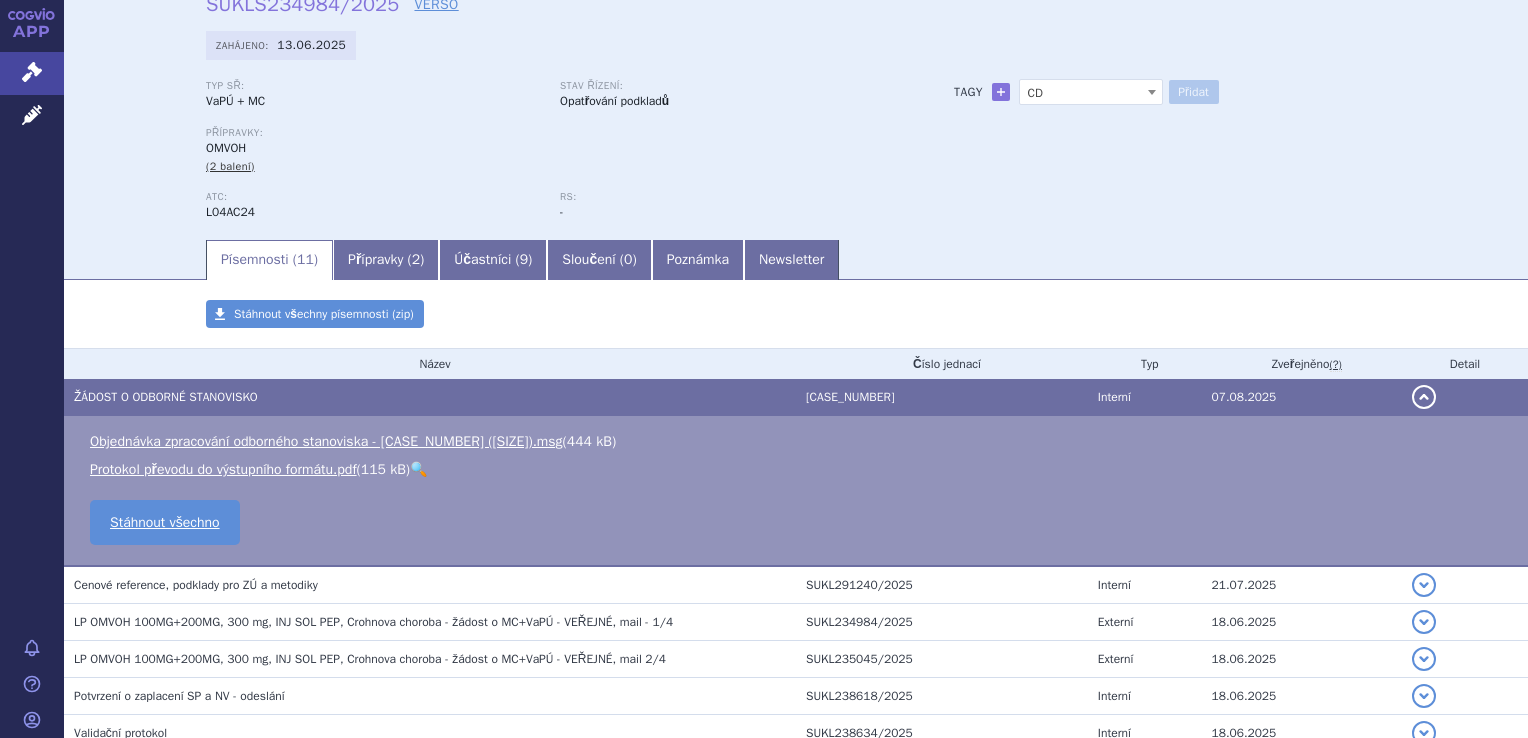 select 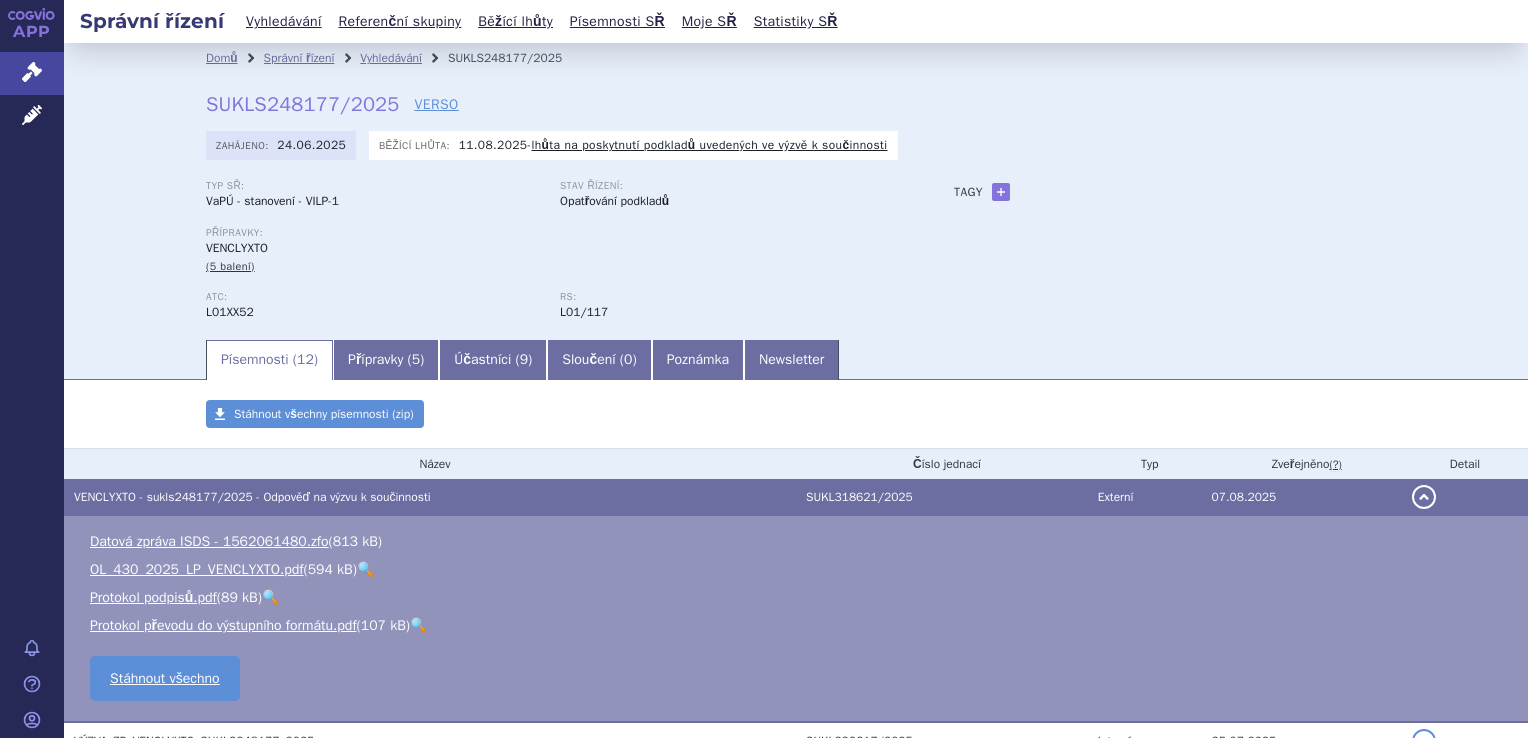 scroll, scrollTop: 0, scrollLeft: 0, axis: both 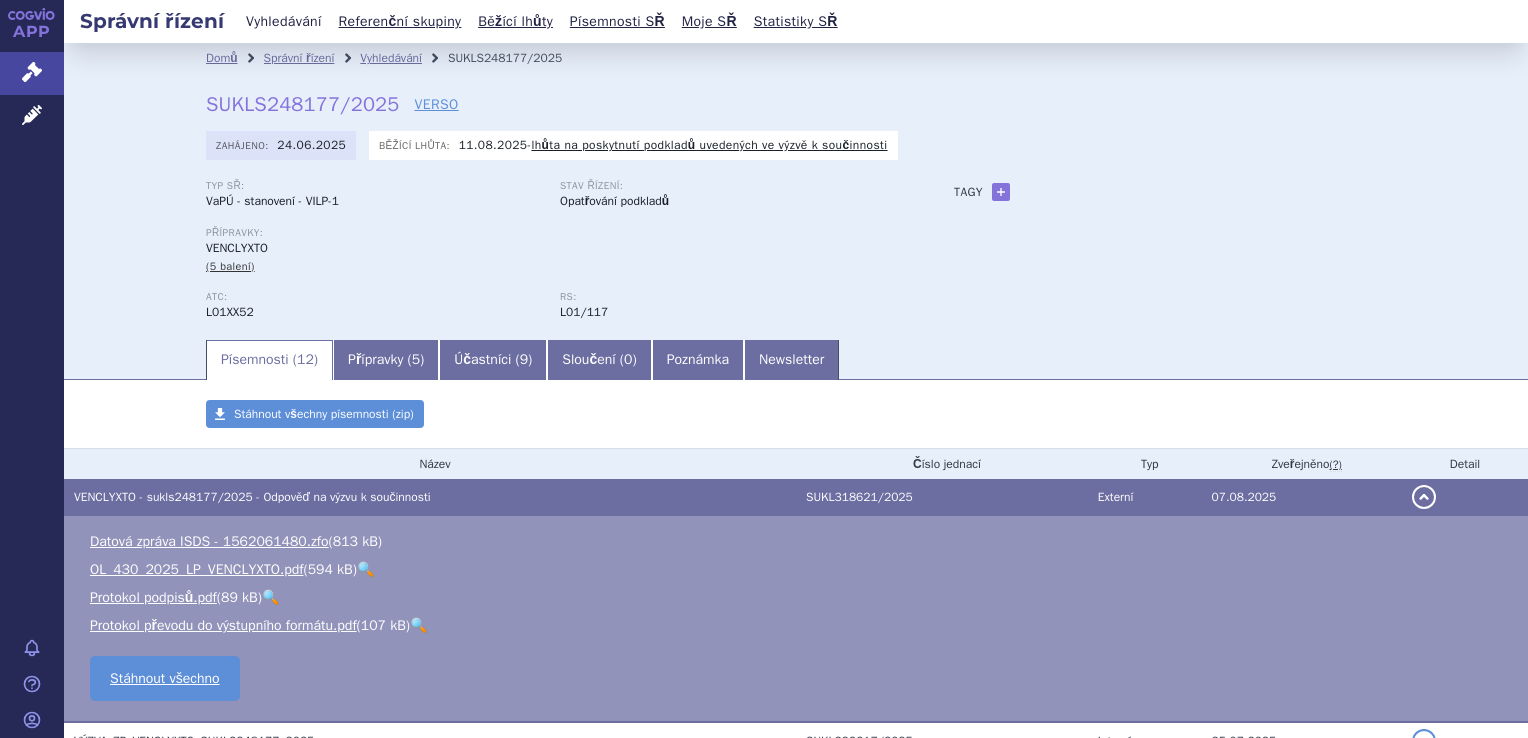 click on "Vyhledávání" at bounding box center (284, 21) 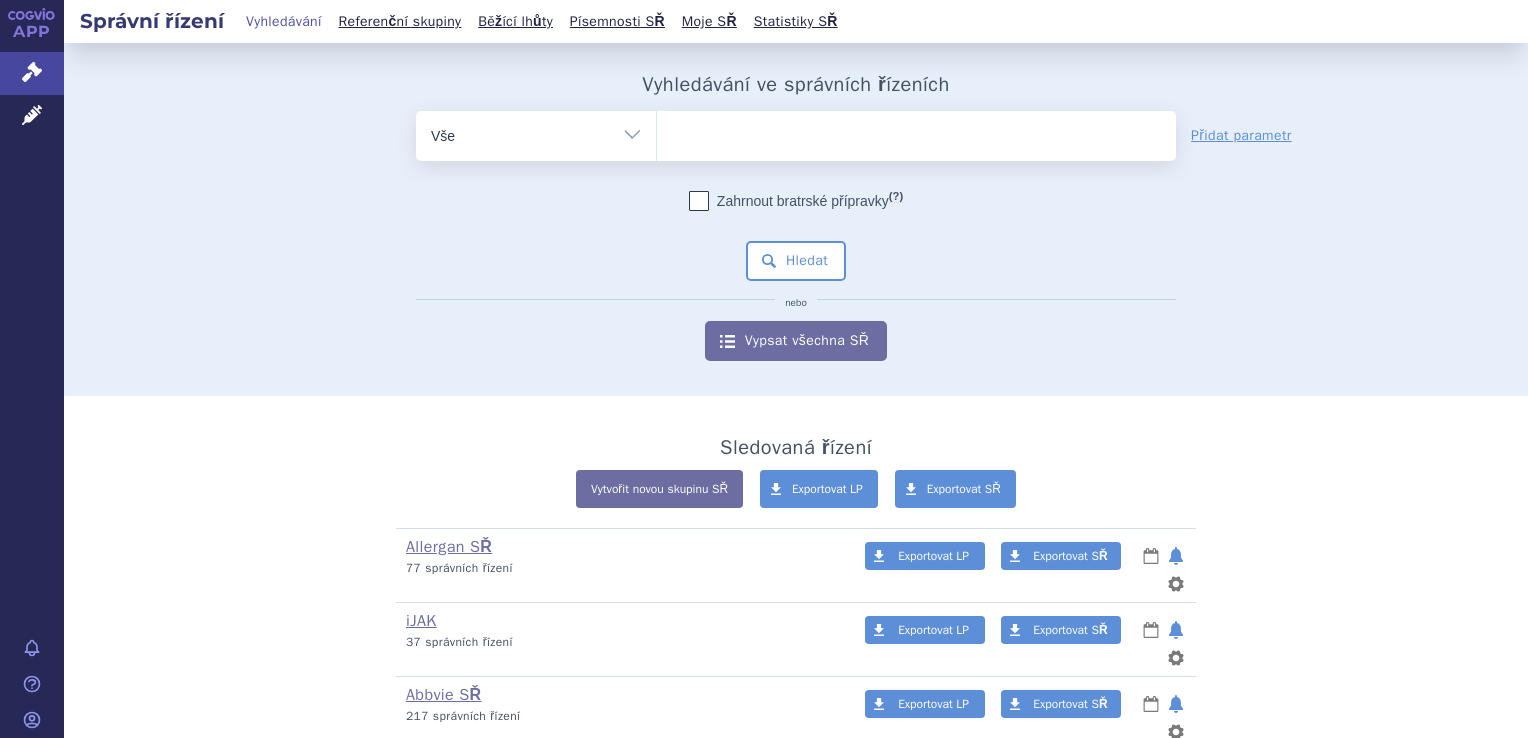 scroll, scrollTop: 0, scrollLeft: 0, axis: both 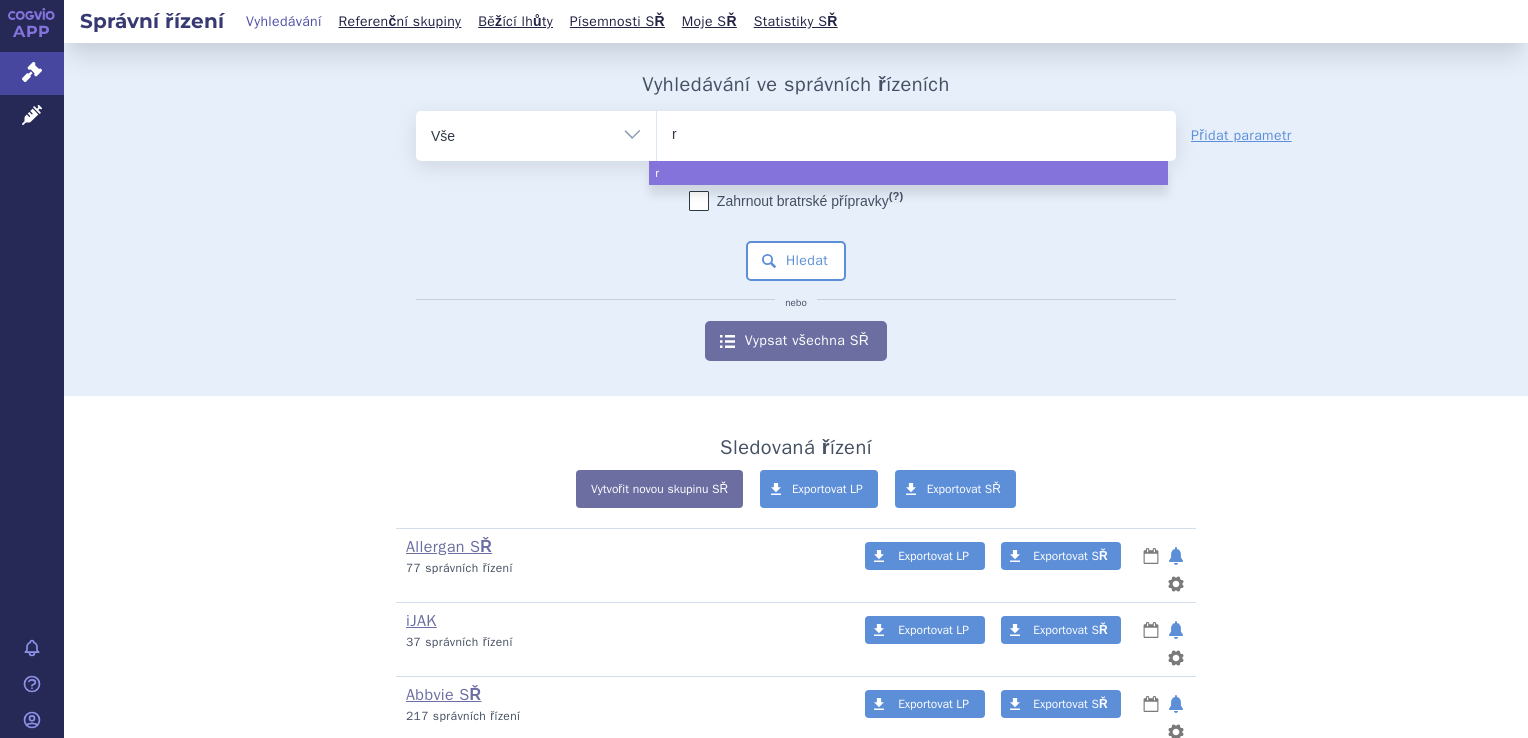 type on "ri" 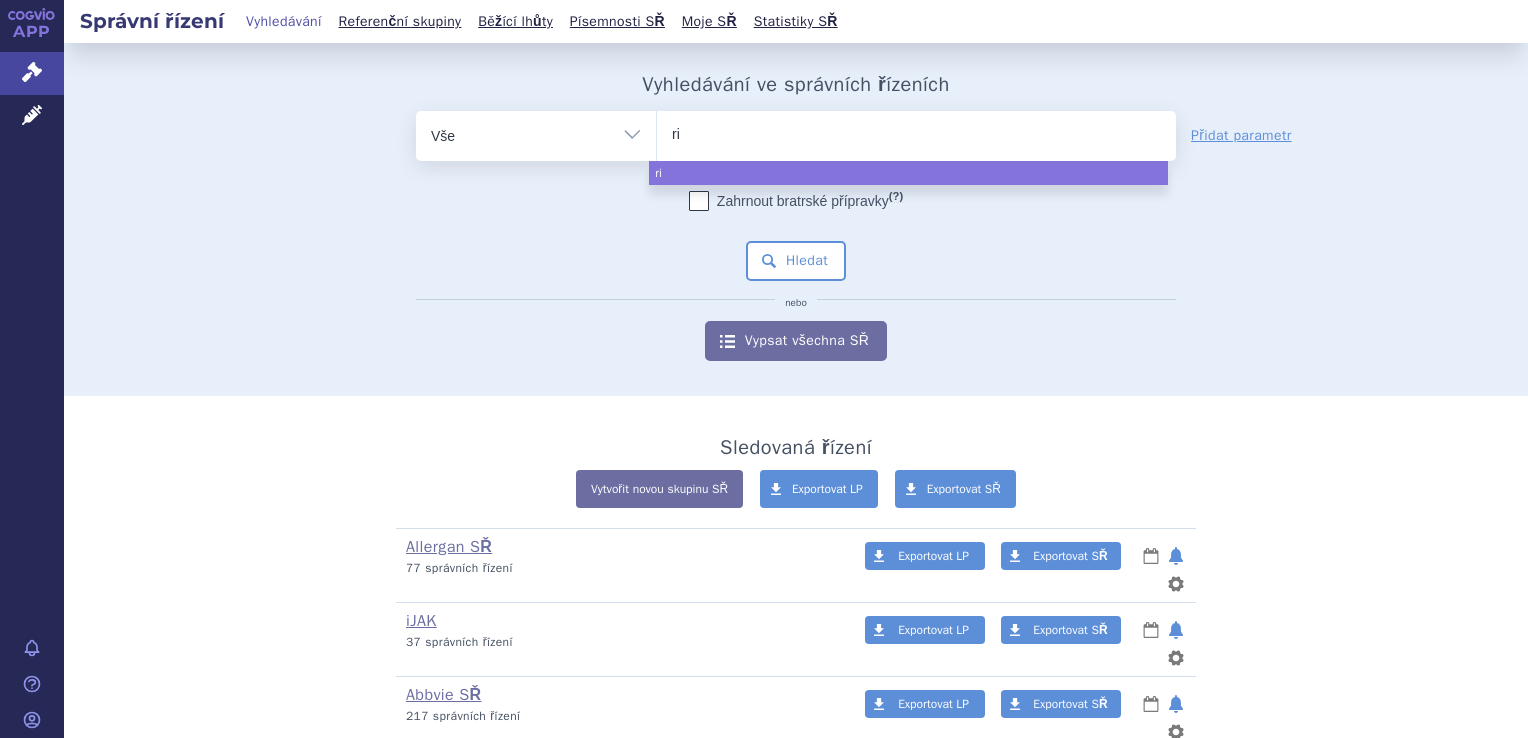 type on "rin" 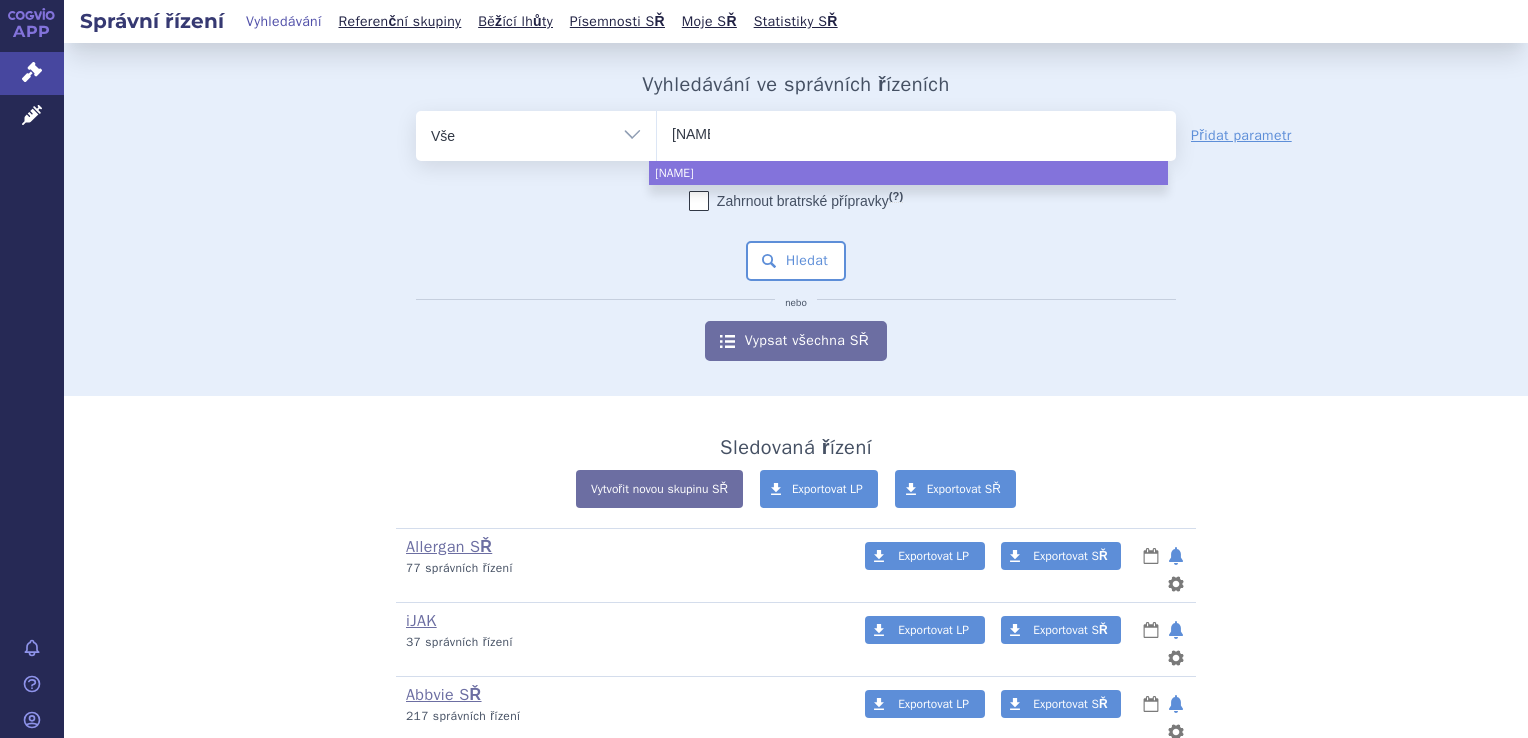 type on "rinv" 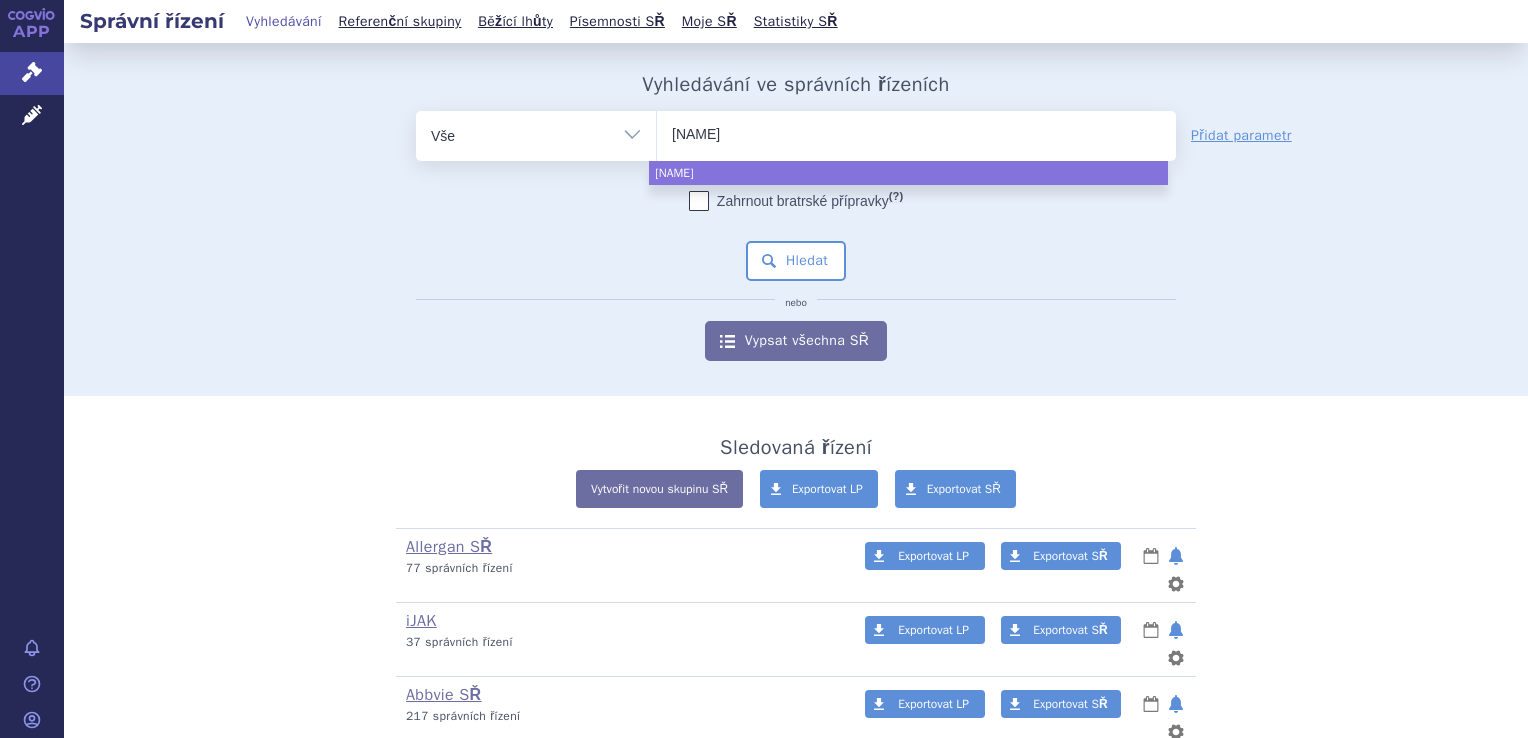 type on "rinvo" 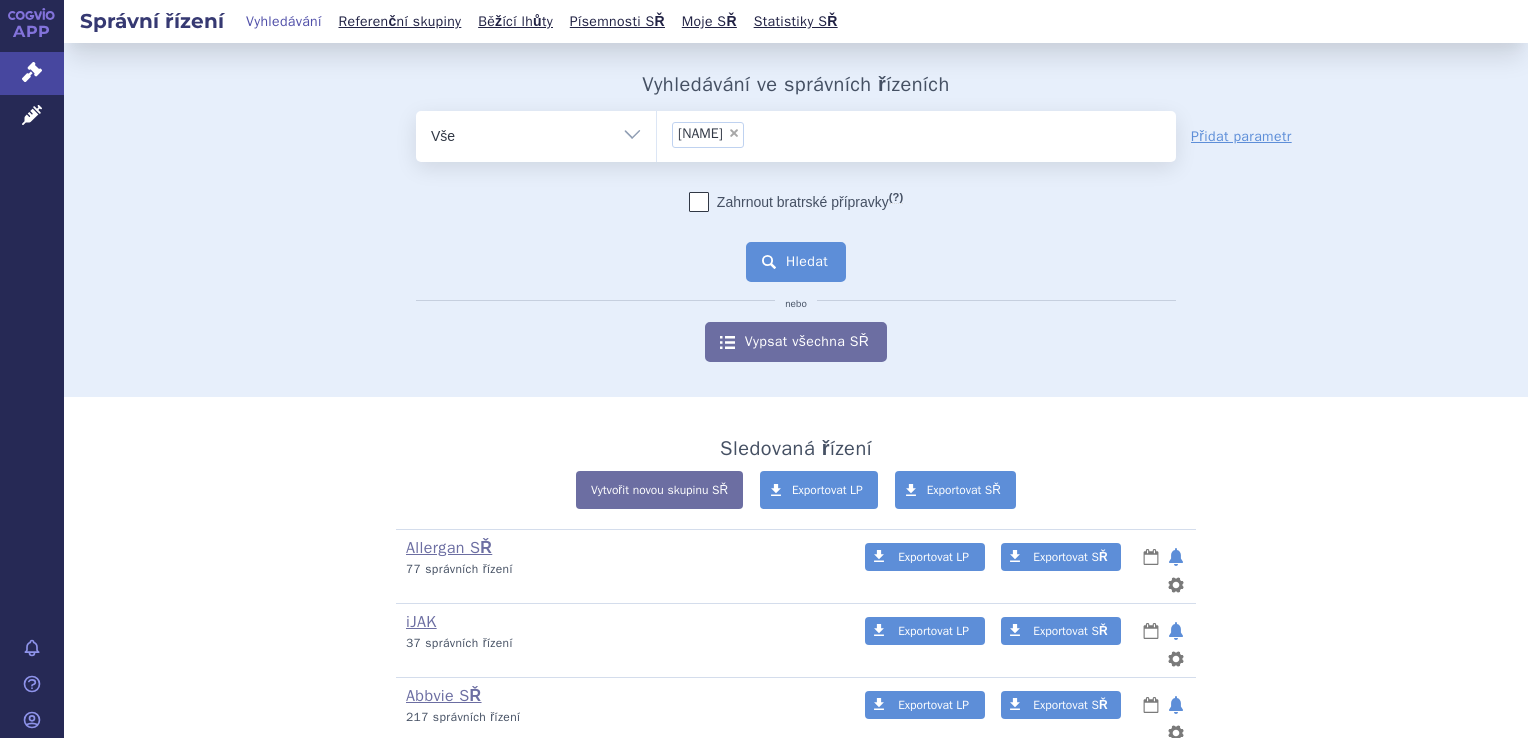 click on "Hledat" at bounding box center [796, 262] 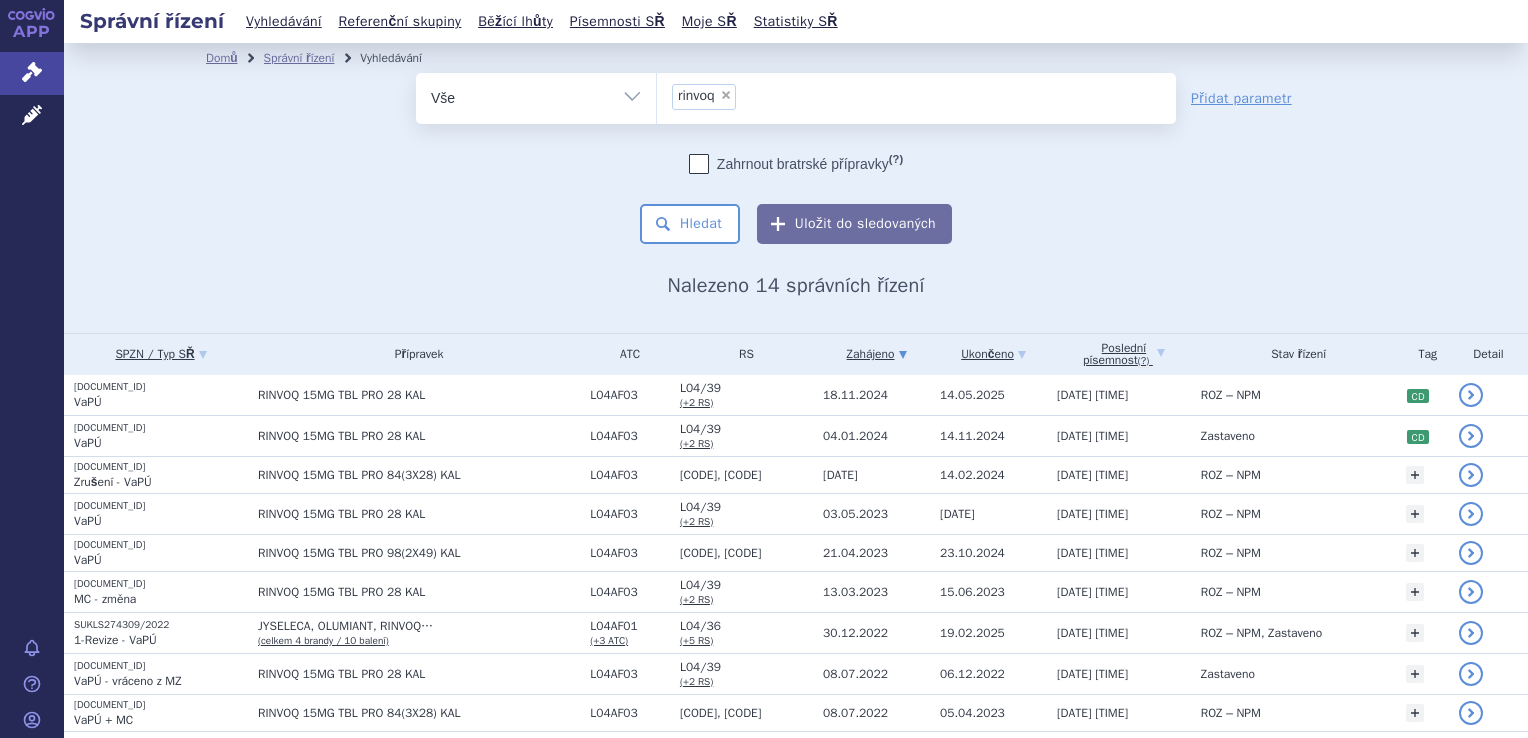 scroll, scrollTop: 0, scrollLeft: 0, axis: both 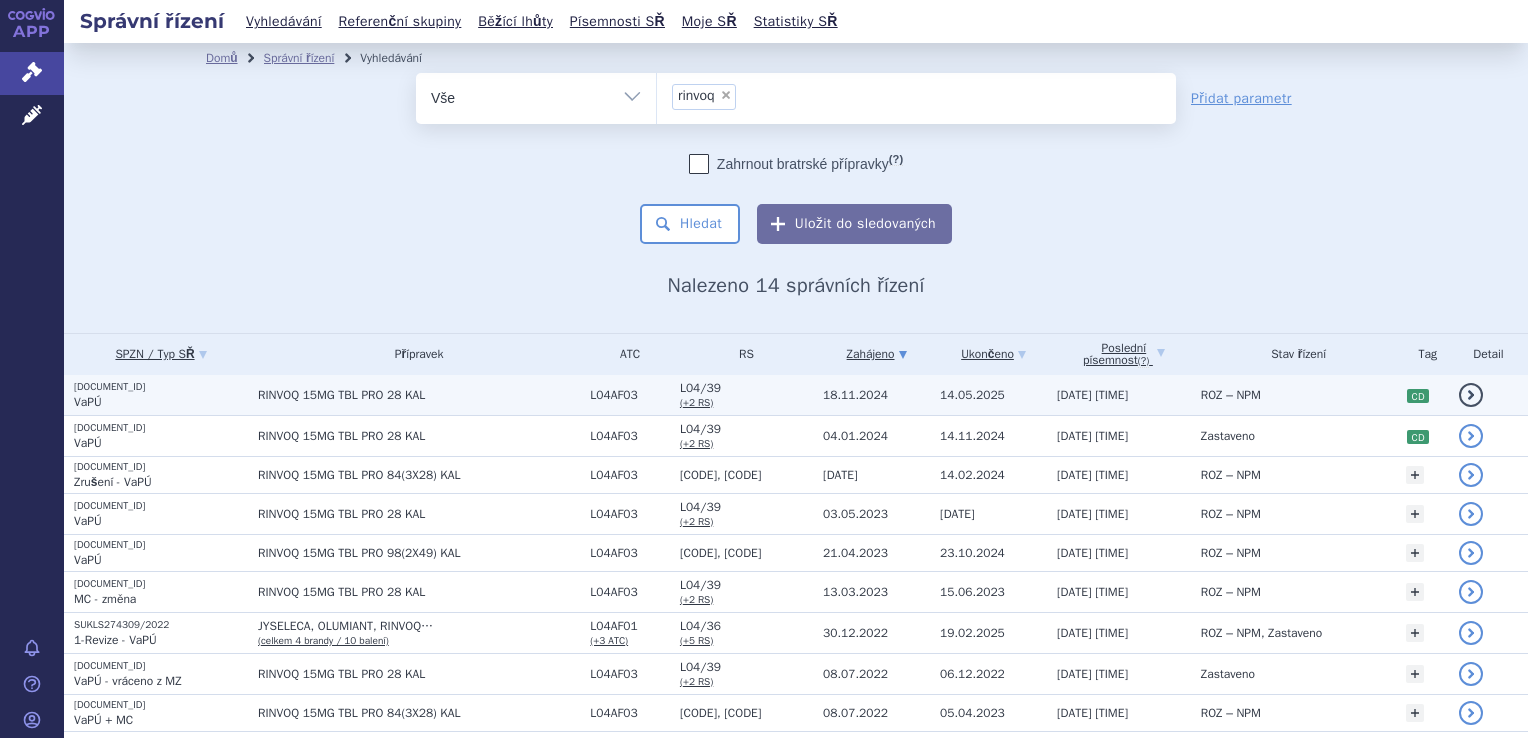 click on "[DOCUMENT_ID]" at bounding box center (161, 387) 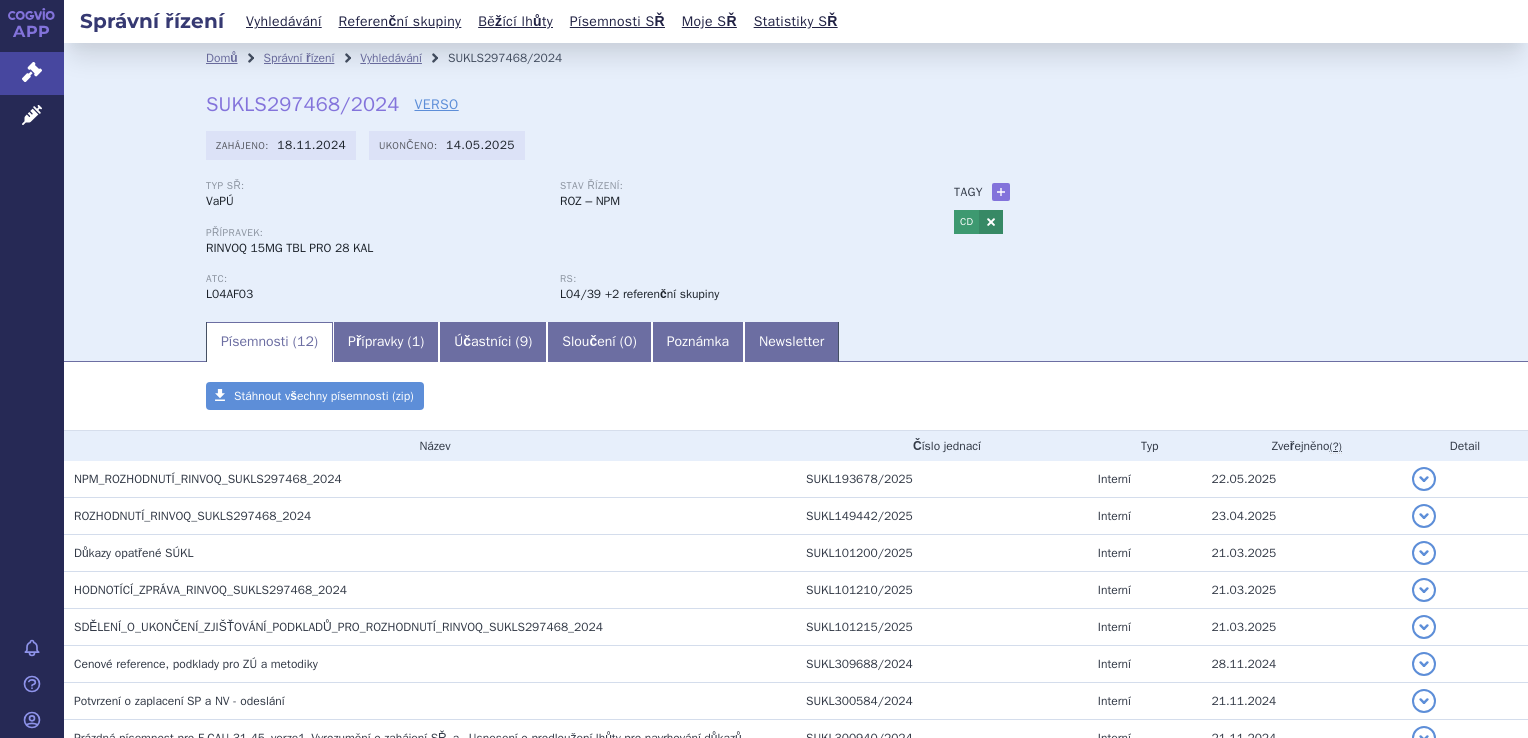 scroll, scrollTop: 0, scrollLeft: 0, axis: both 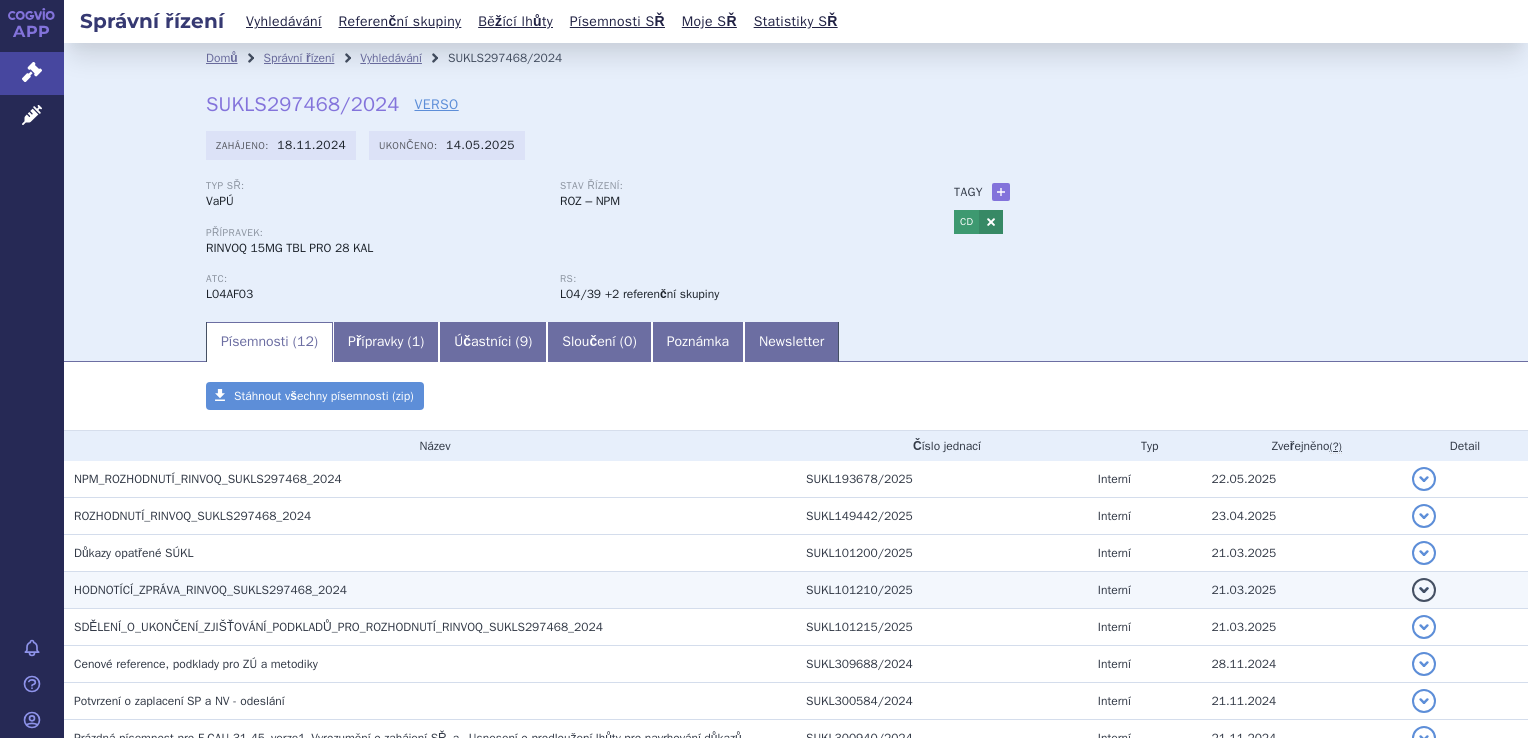 click on "HODNOTÍCÍ_ZPRÁVA_RINVOQ_SUKLS297468_2024" at bounding box center [210, 590] 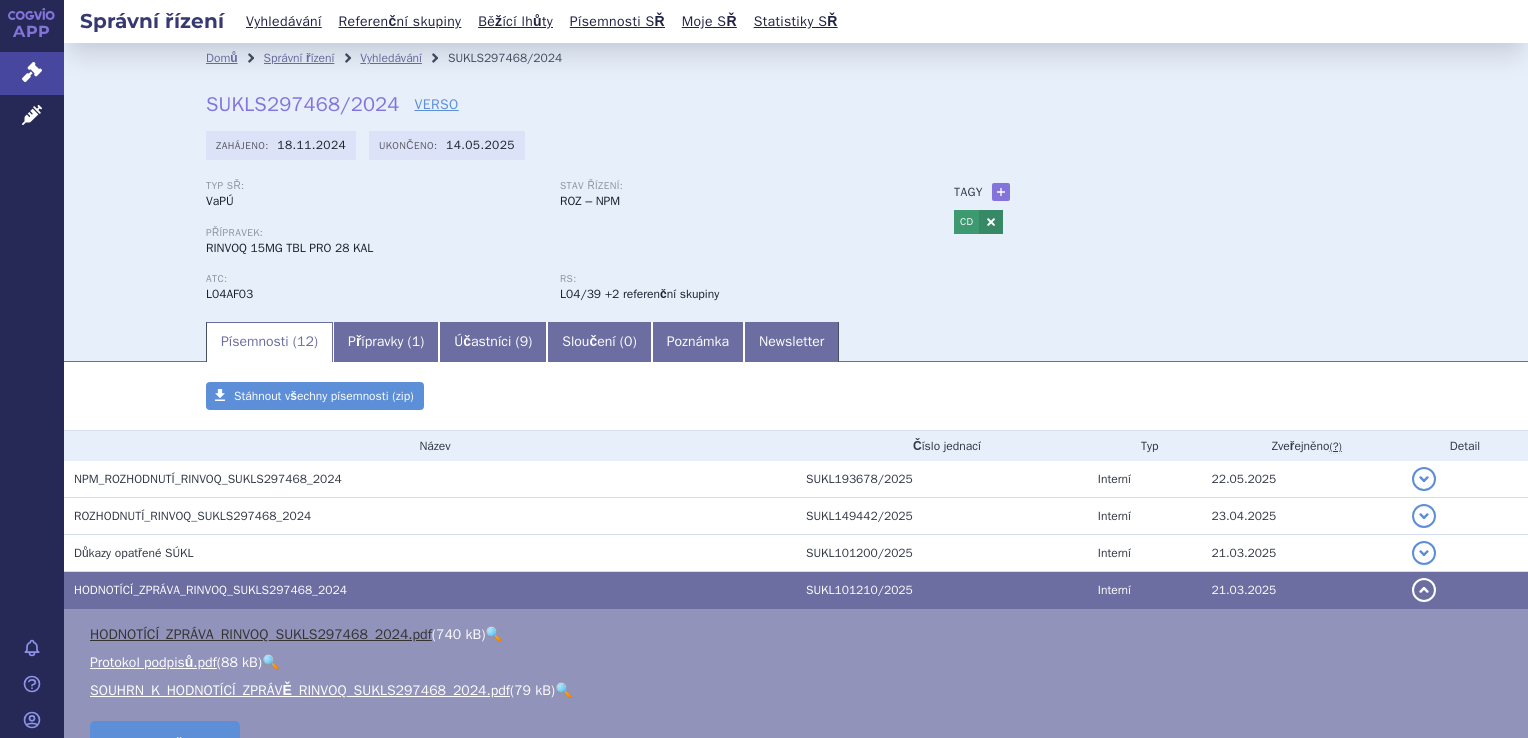 click on "HODNOTÍCÍ_ZPRÁVA_RINVOQ_SUKLS297468_2024.pdf" at bounding box center (261, 634) 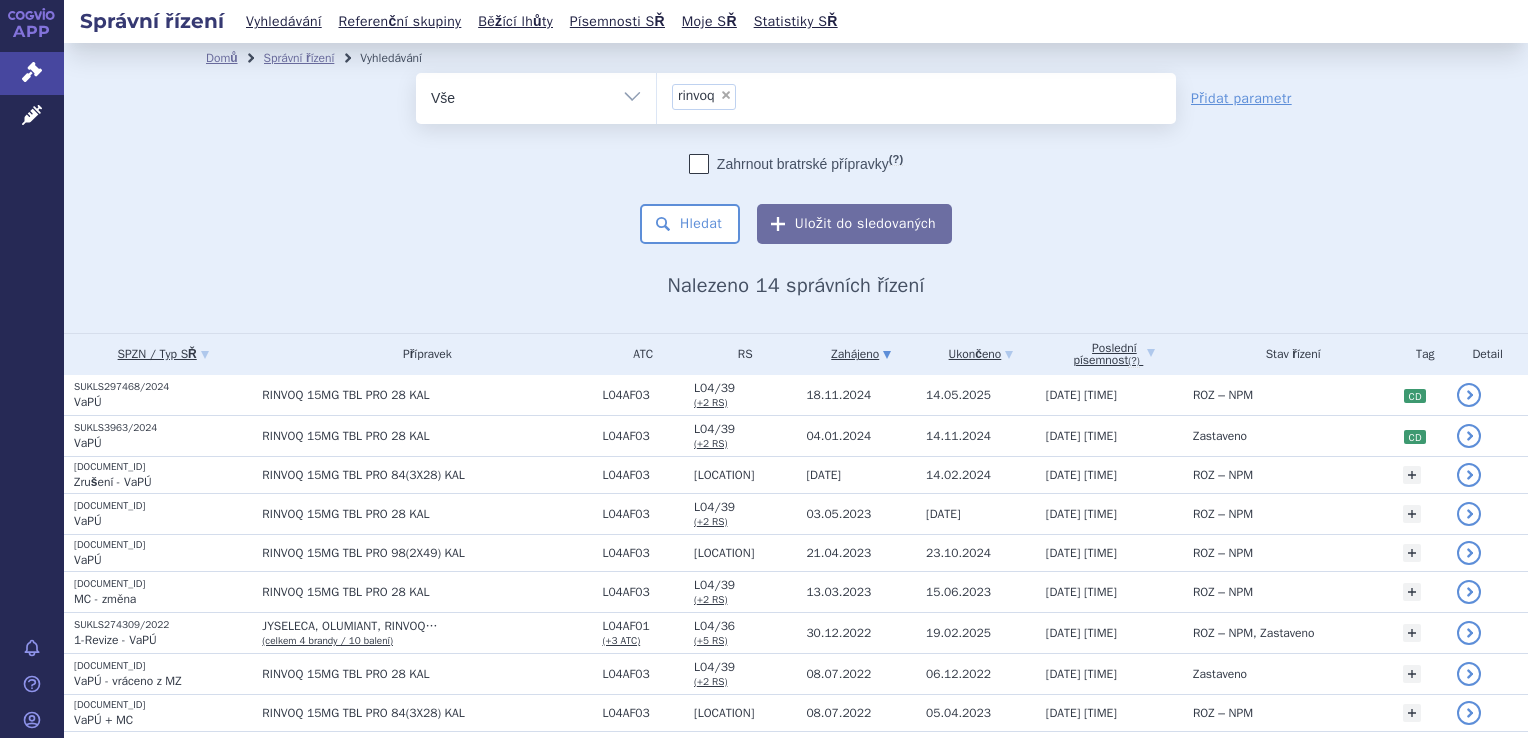 scroll, scrollTop: 0, scrollLeft: 0, axis: both 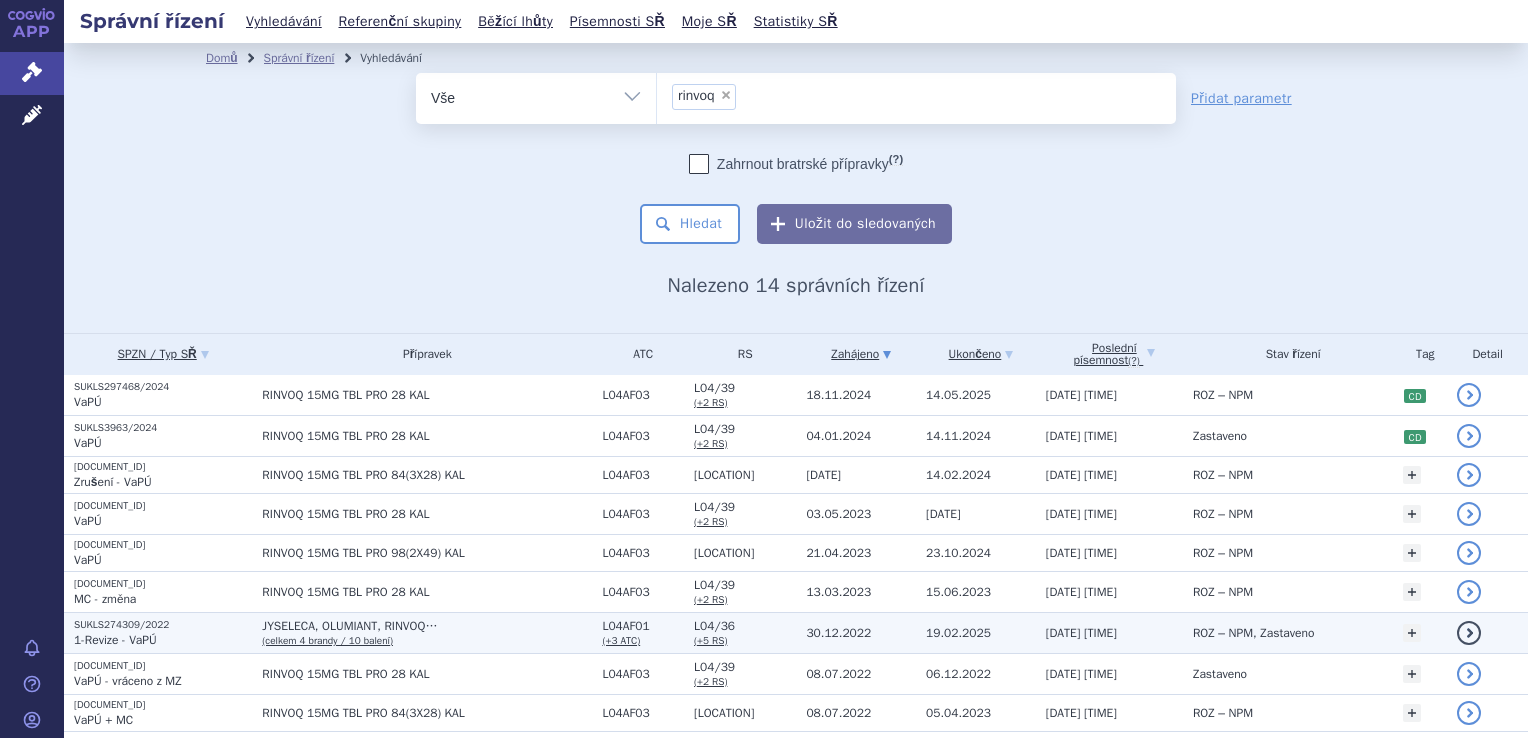 click on "SUKLS274309/2022" at bounding box center [163, 625] 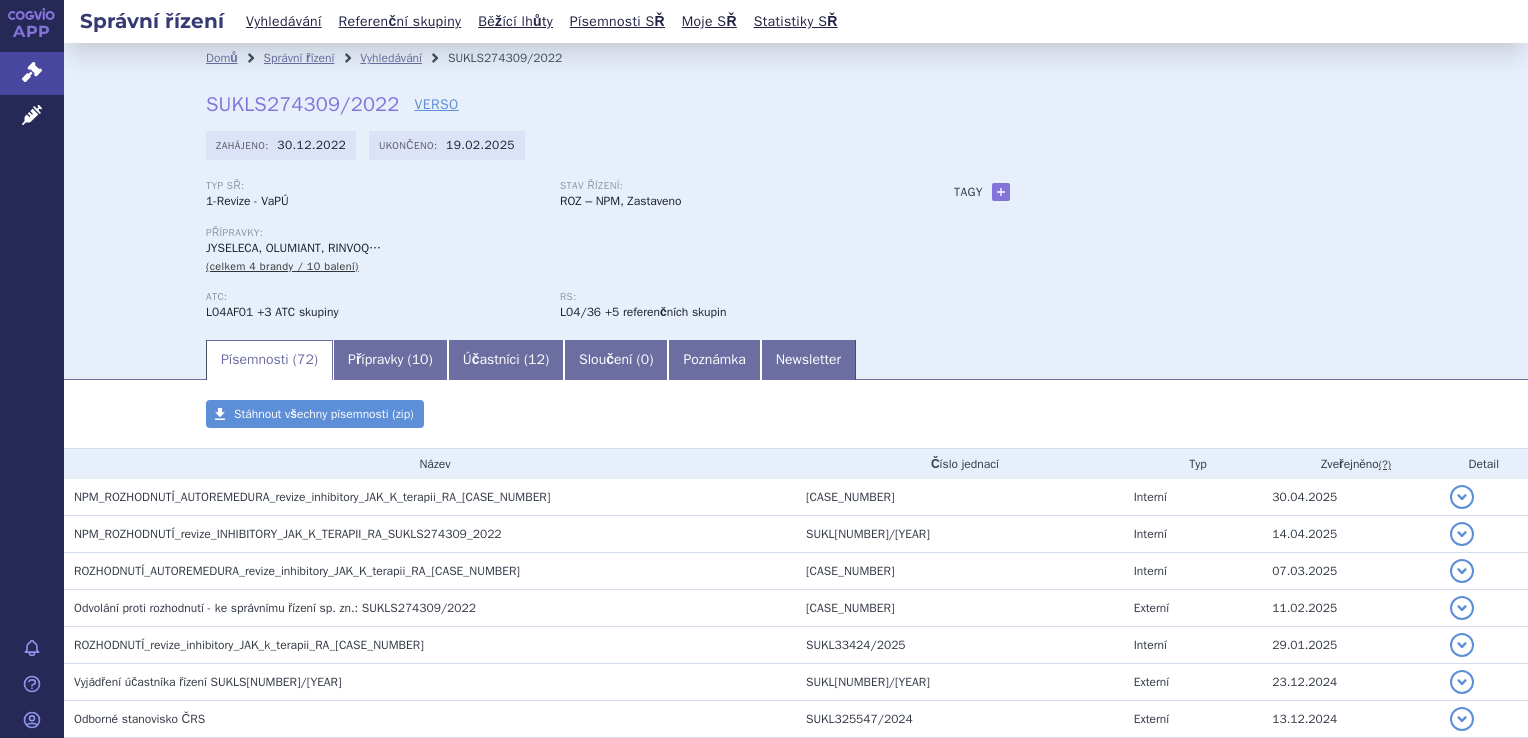 scroll, scrollTop: 0, scrollLeft: 0, axis: both 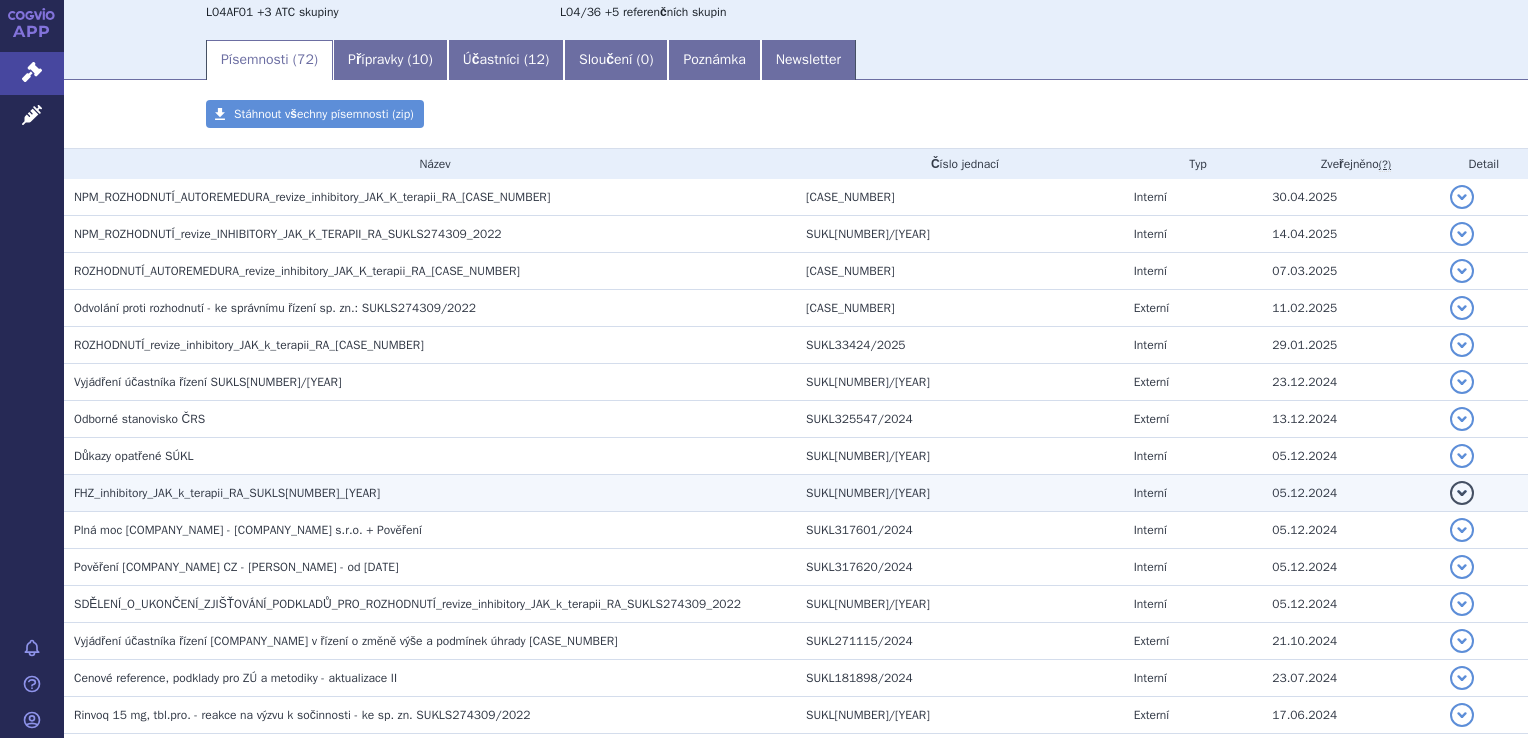 click on "FHZ_inhibitory_JAK_k_terapii_RA_SUKLS274309_2022" at bounding box center (227, 493) 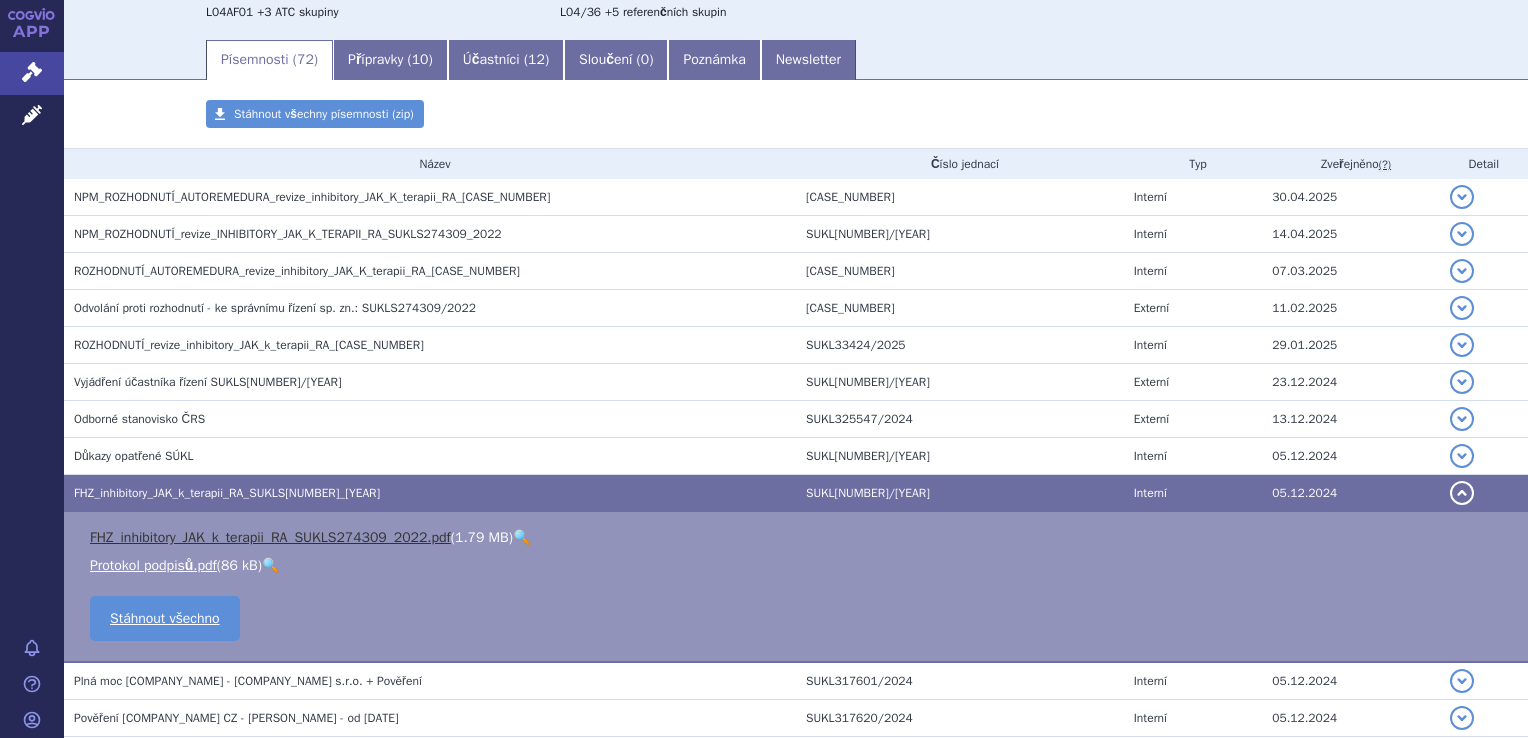 click on "FHZ_inhibitory_JAK_k_terapii_RA_SUKLS274309_2022.pdf" at bounding box center (270, 537) 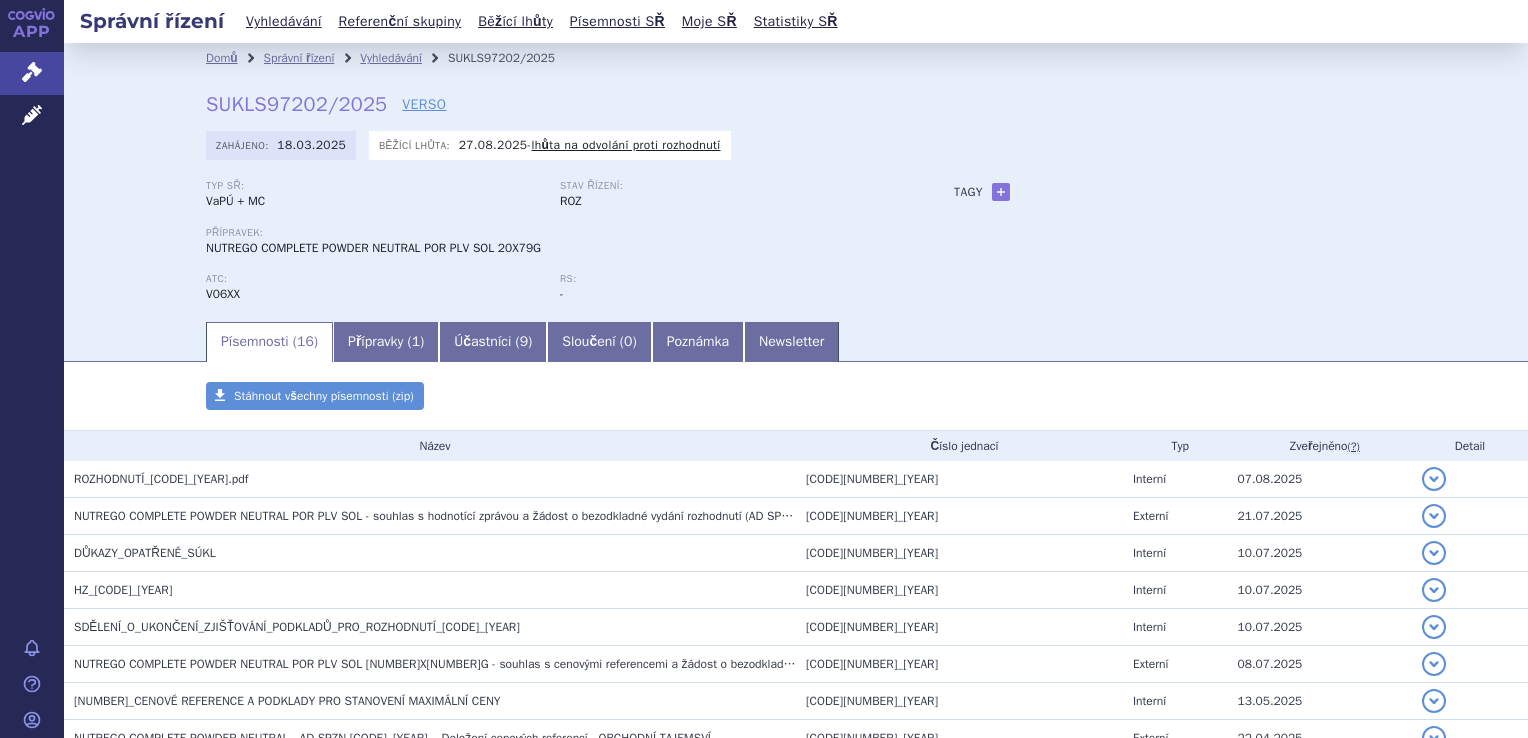 scroll, scrollTop: 0, scrollLeft: 0, axis: both 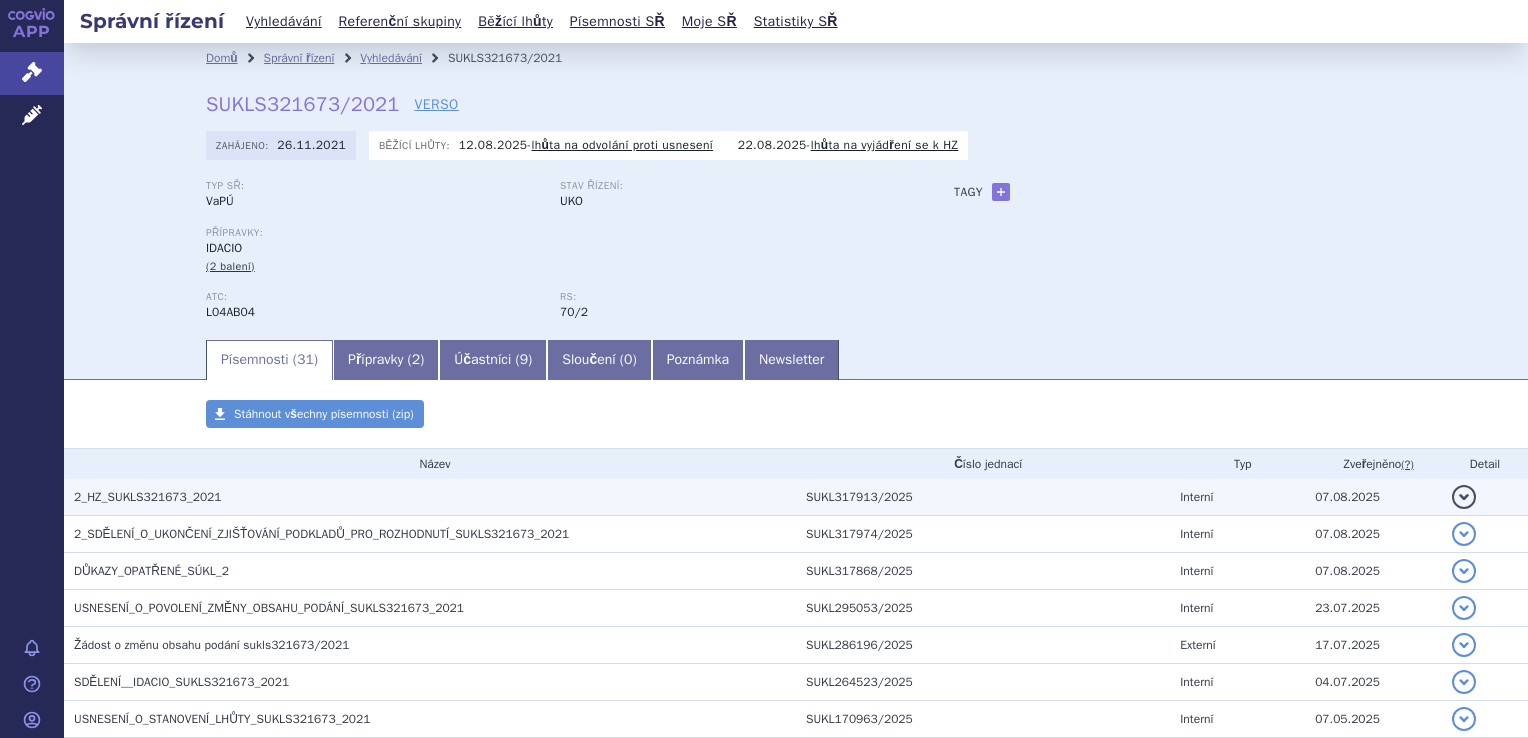 click on "2_HZ_SUKLS321673_2021" at bounding box center (148, 497) 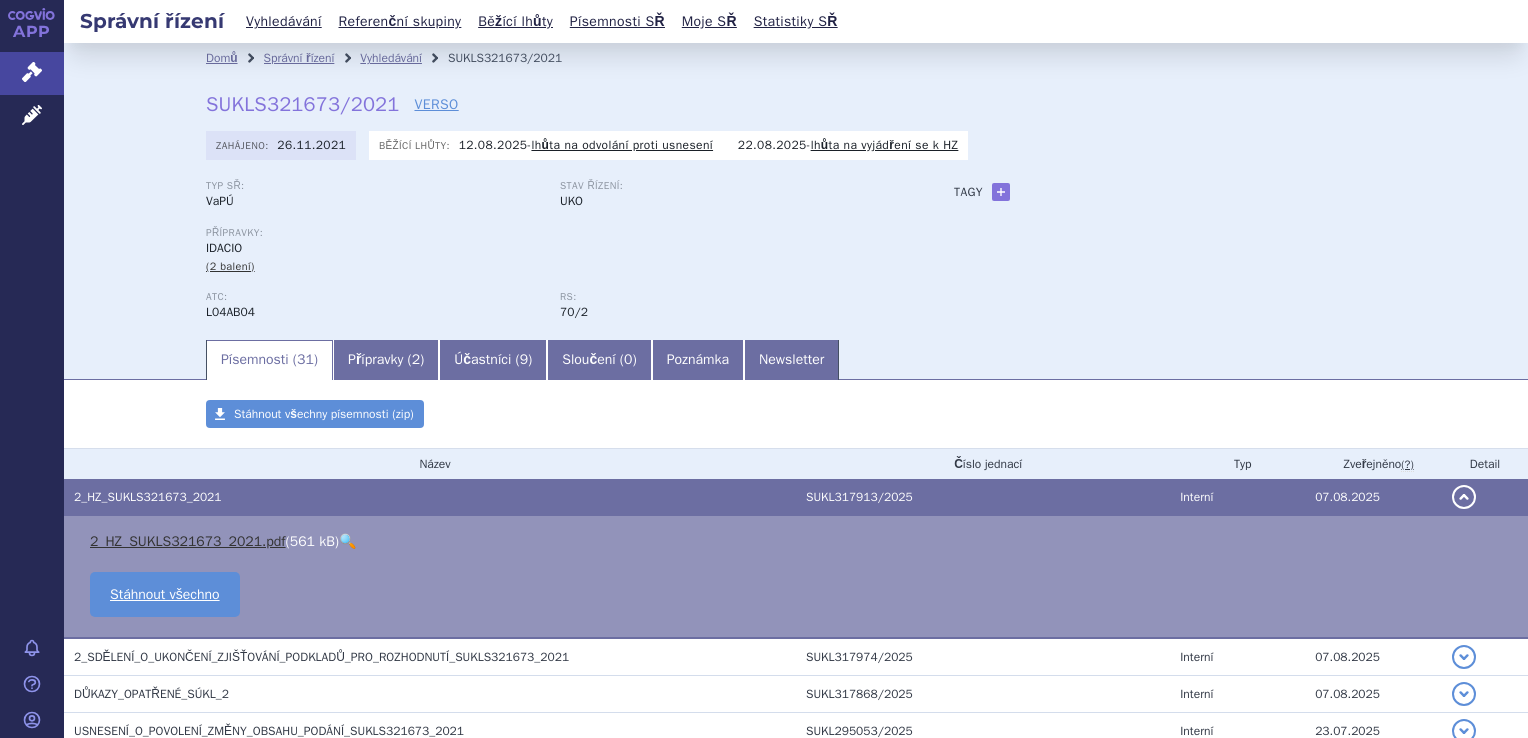 click on "2_HZ_SUKLS321673_2021.pdf" at bounding box center [188, 541] 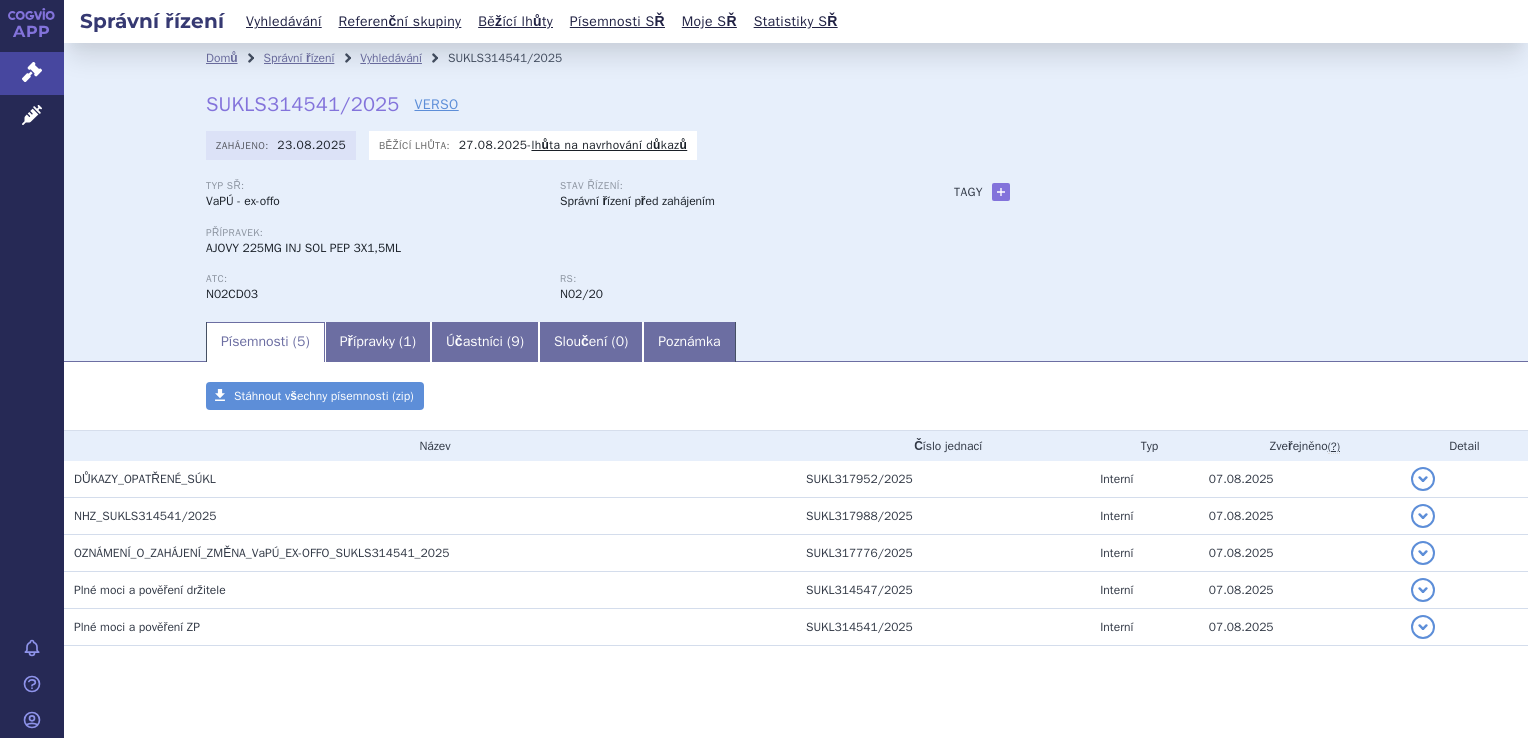 scroll, scrollTop: 0, scrollLeft: 0, axis: both 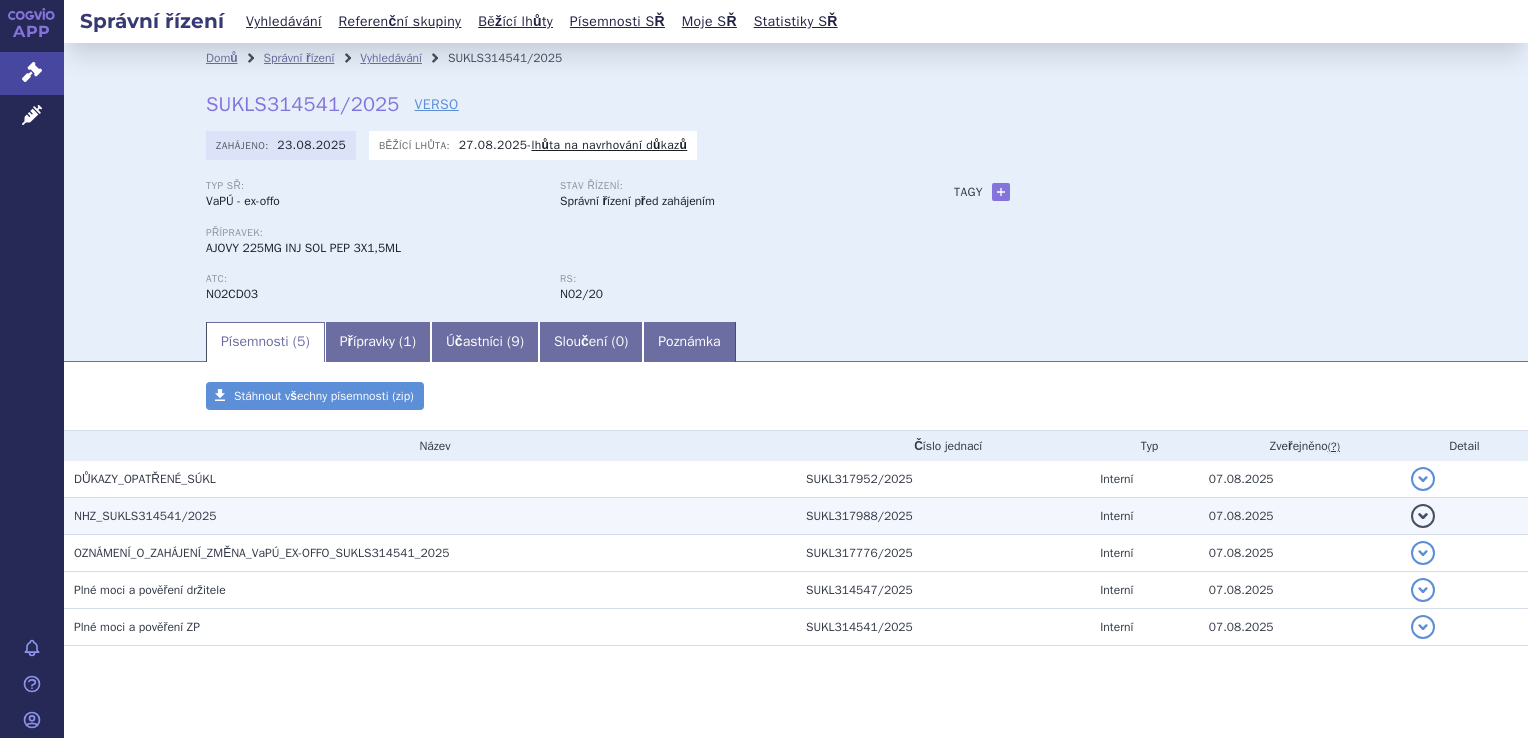 click on "NHZ_SUKLS314541/2025" at bounding box center [145, 516] 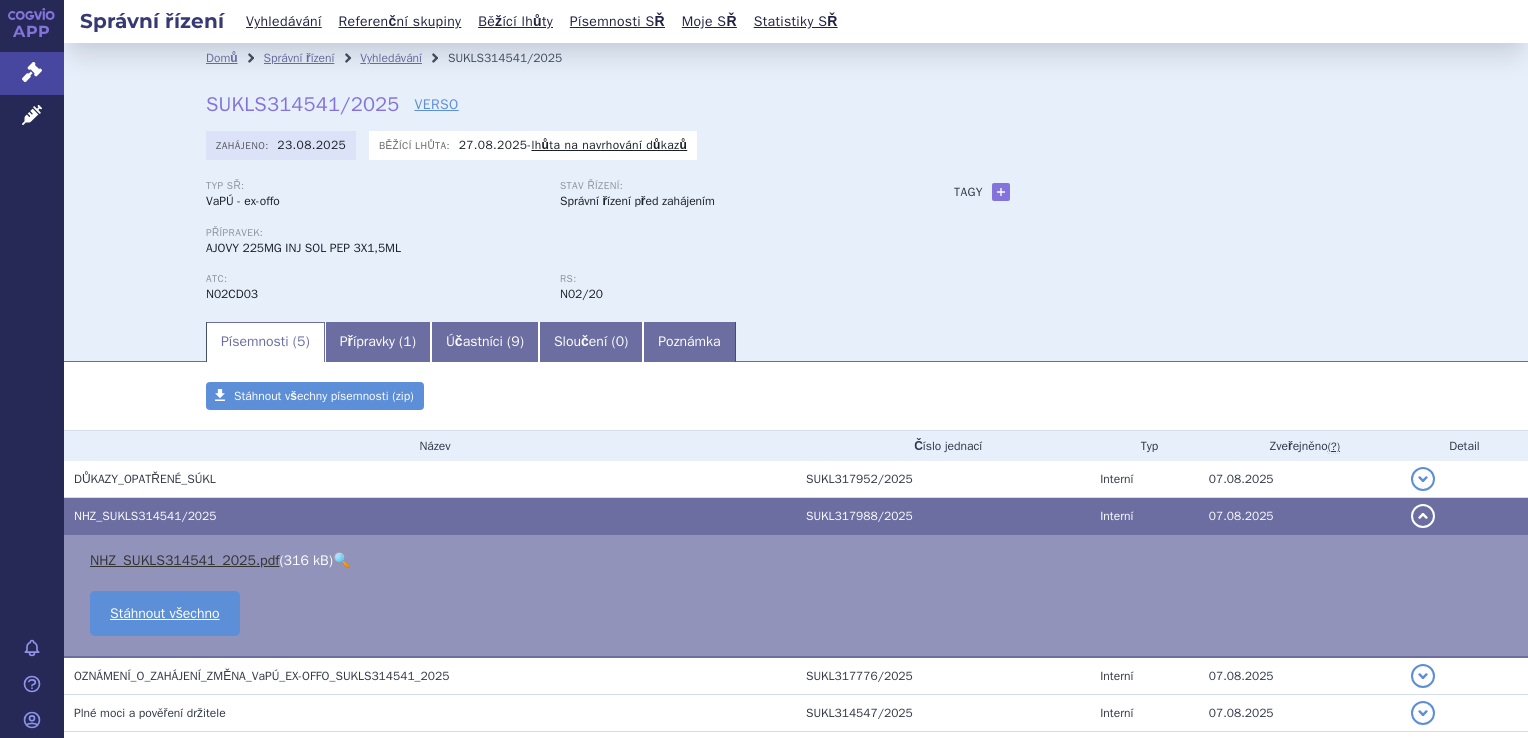 click on "NHZ_SUKLS314541_2025.pdf" at bounding box center (184, 560) 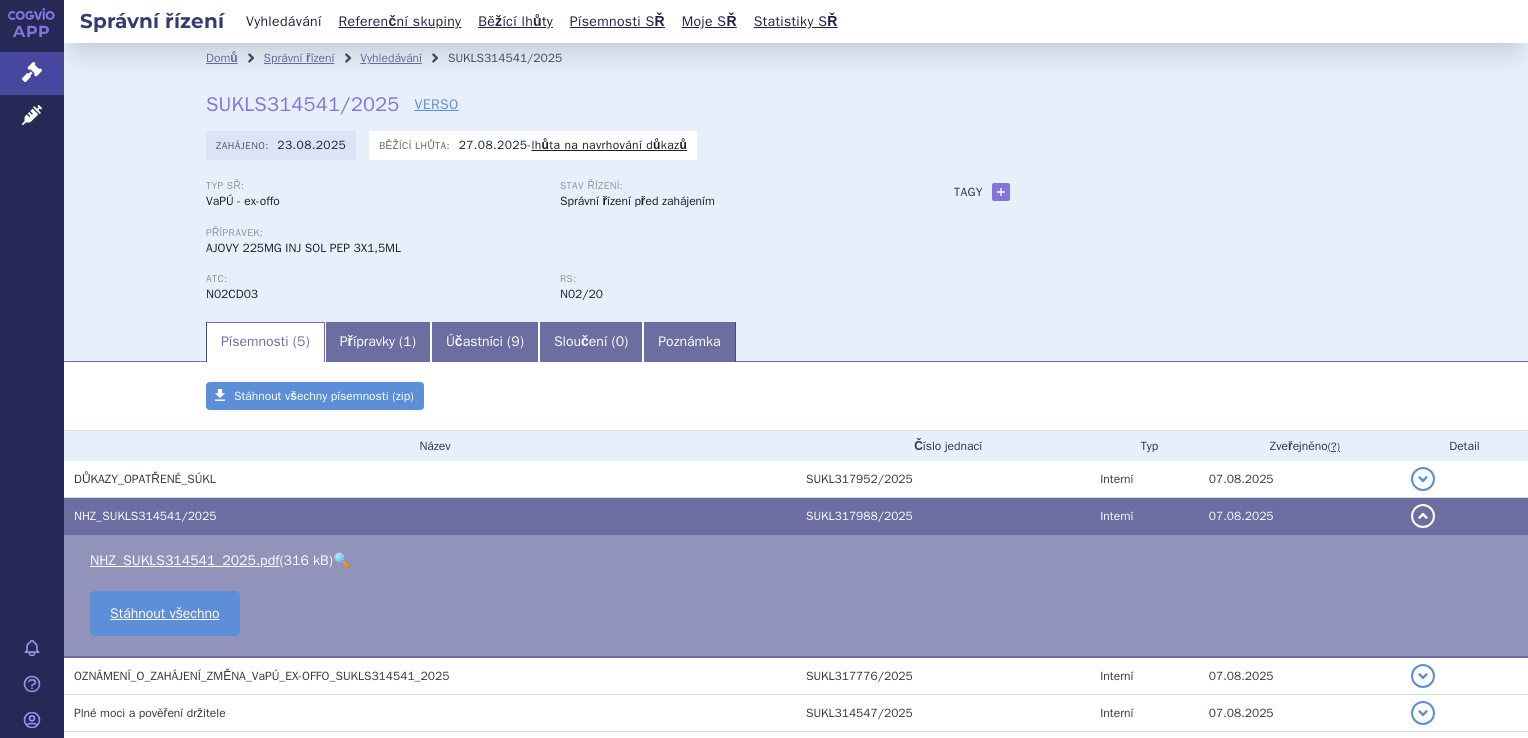 click on "Vyhledávání" at bounding box center [284, 21] 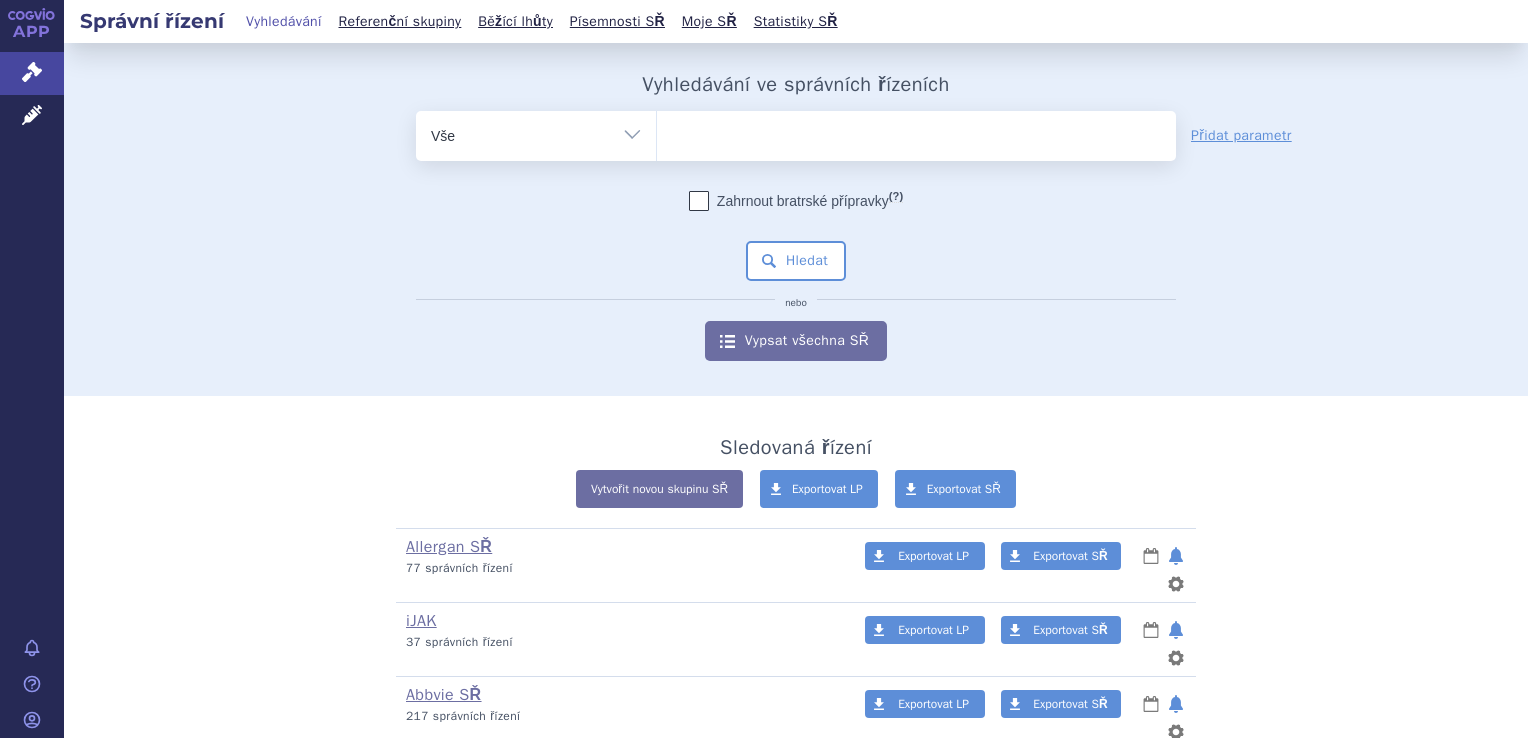 scroll, scrollTop: 0, scrollLeft: 0, axis: both 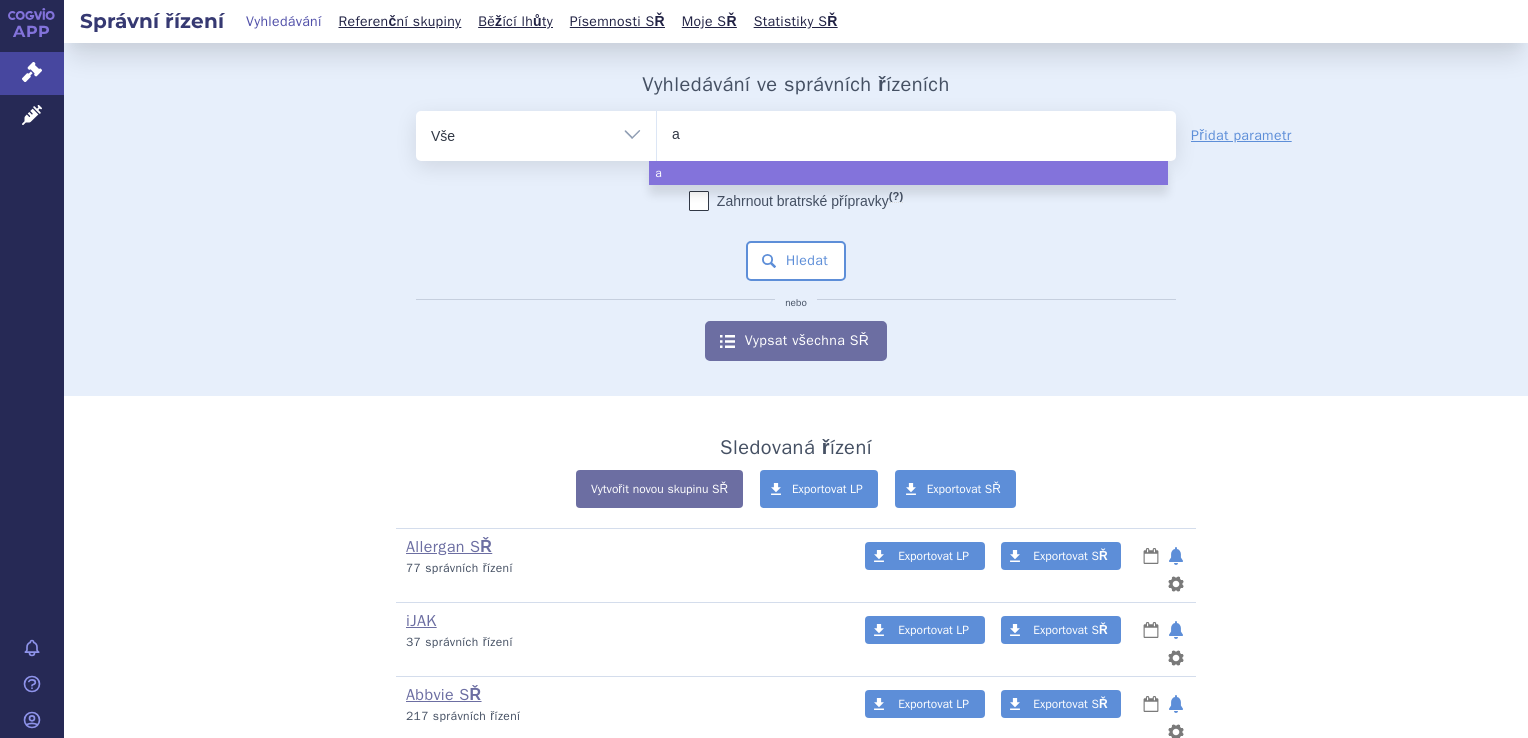type on "aj" 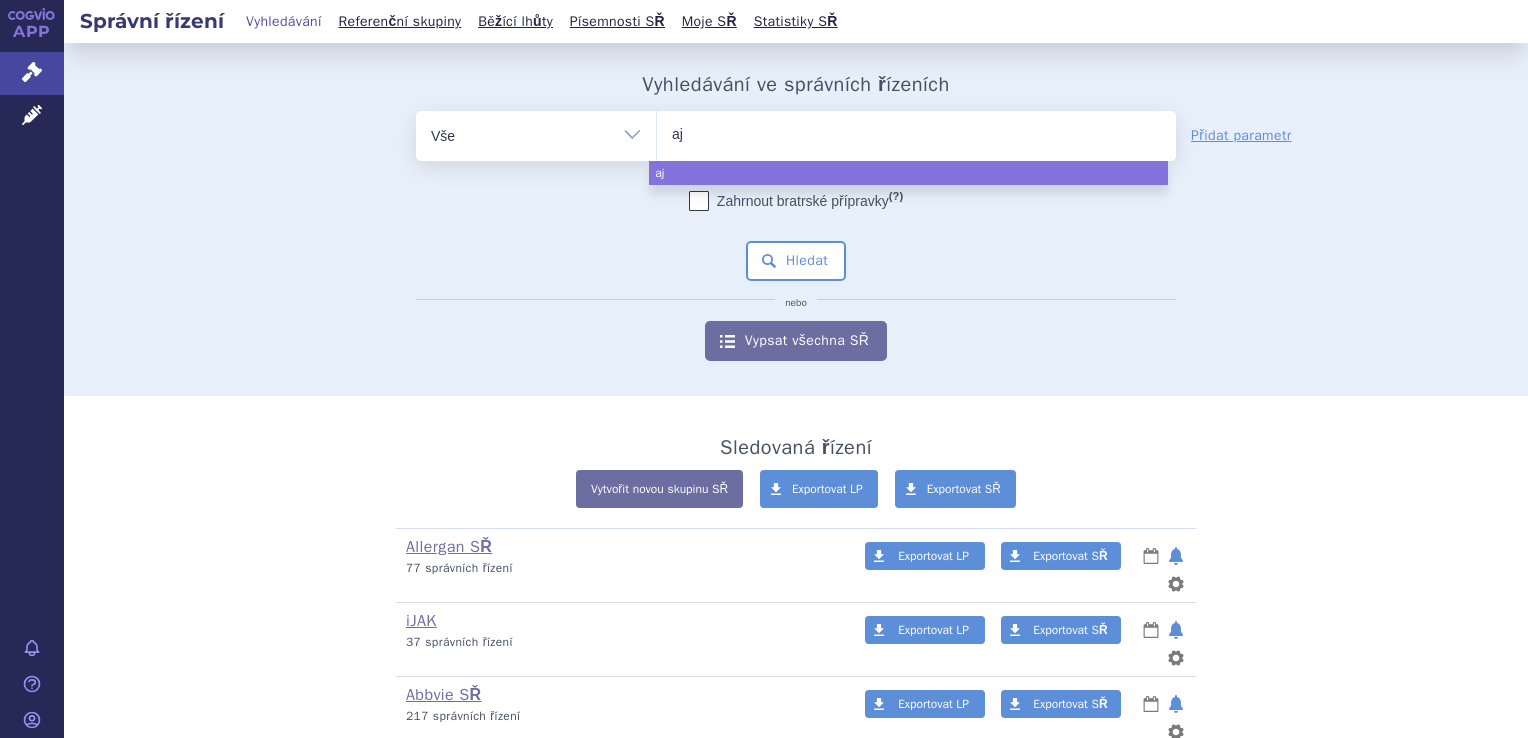 type on "ajo" 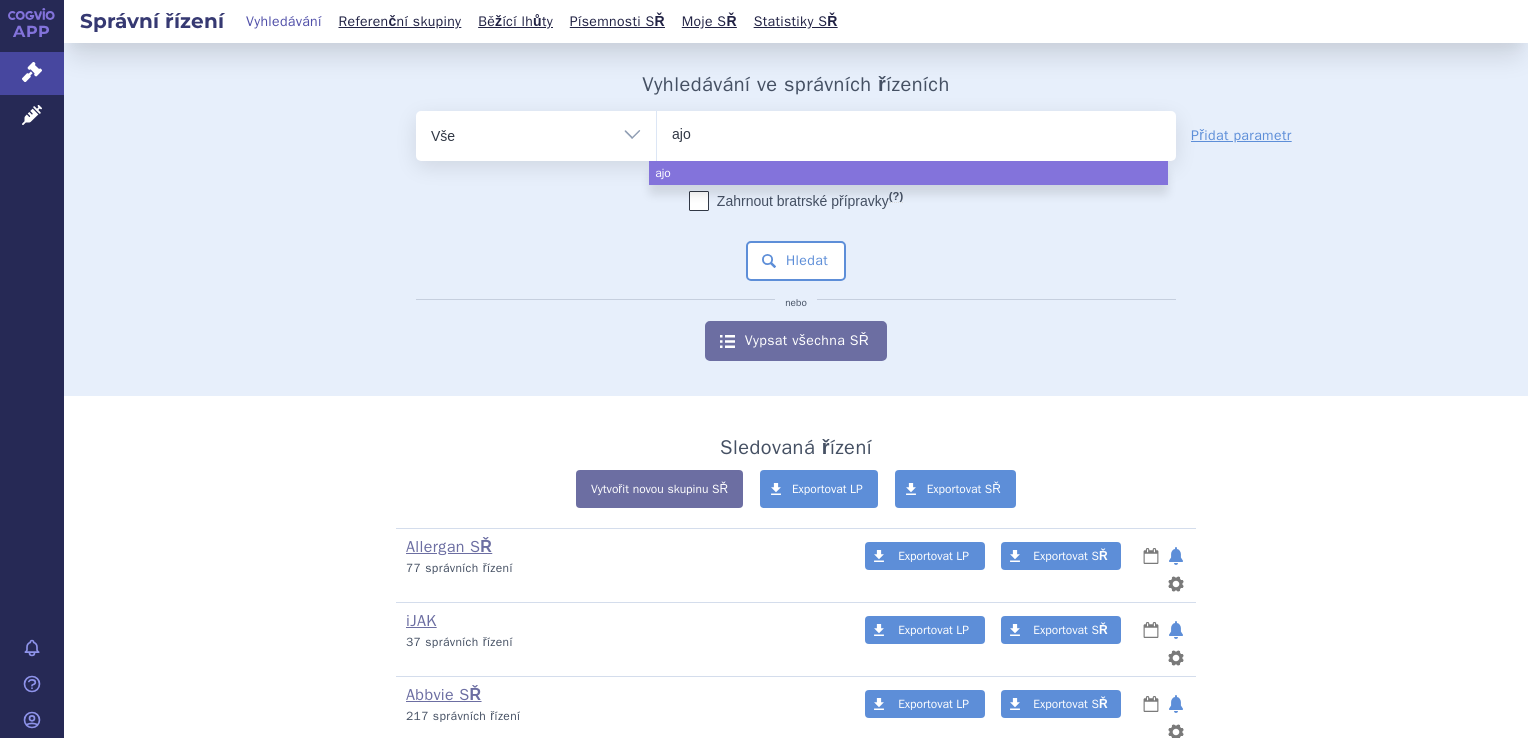 type on "ajov" 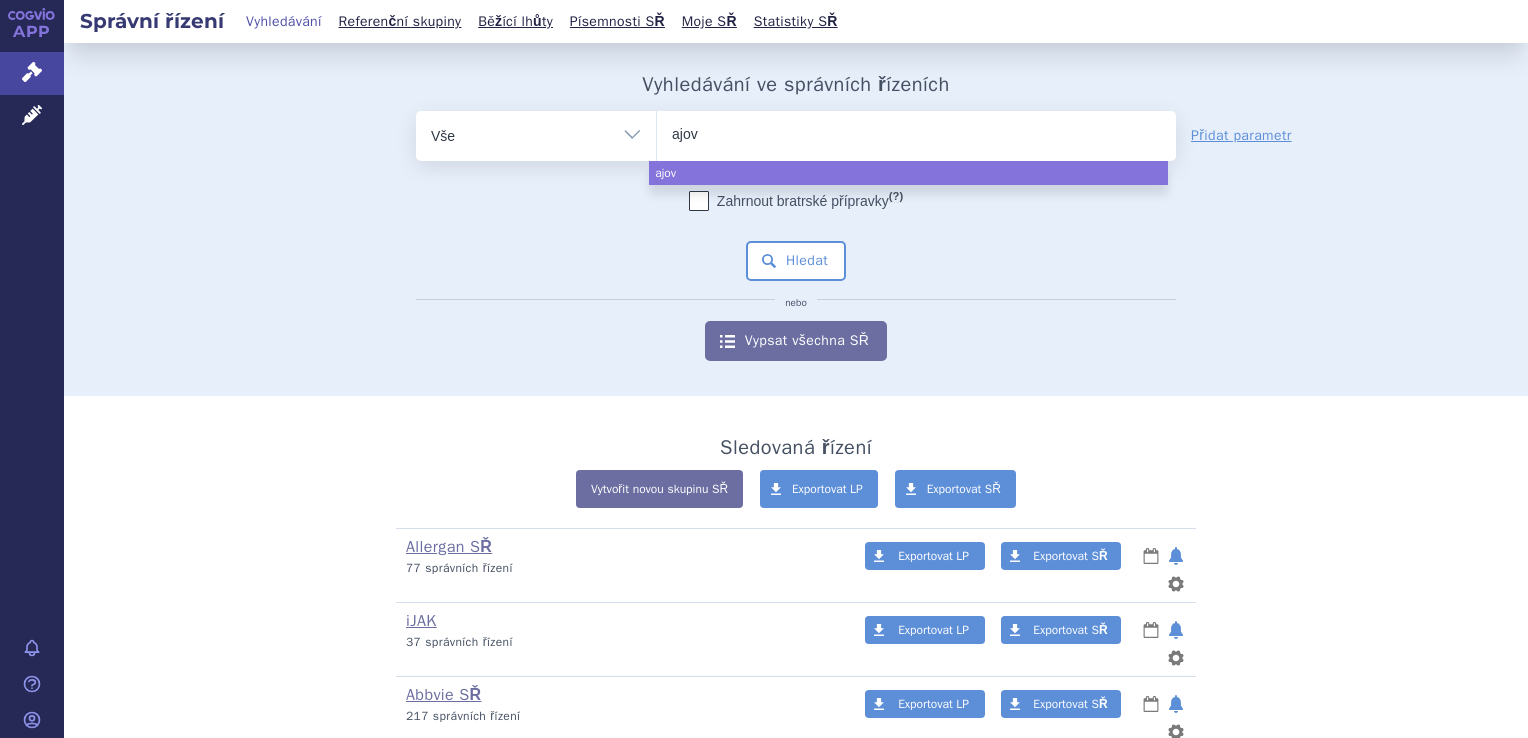 type on "ajovy" 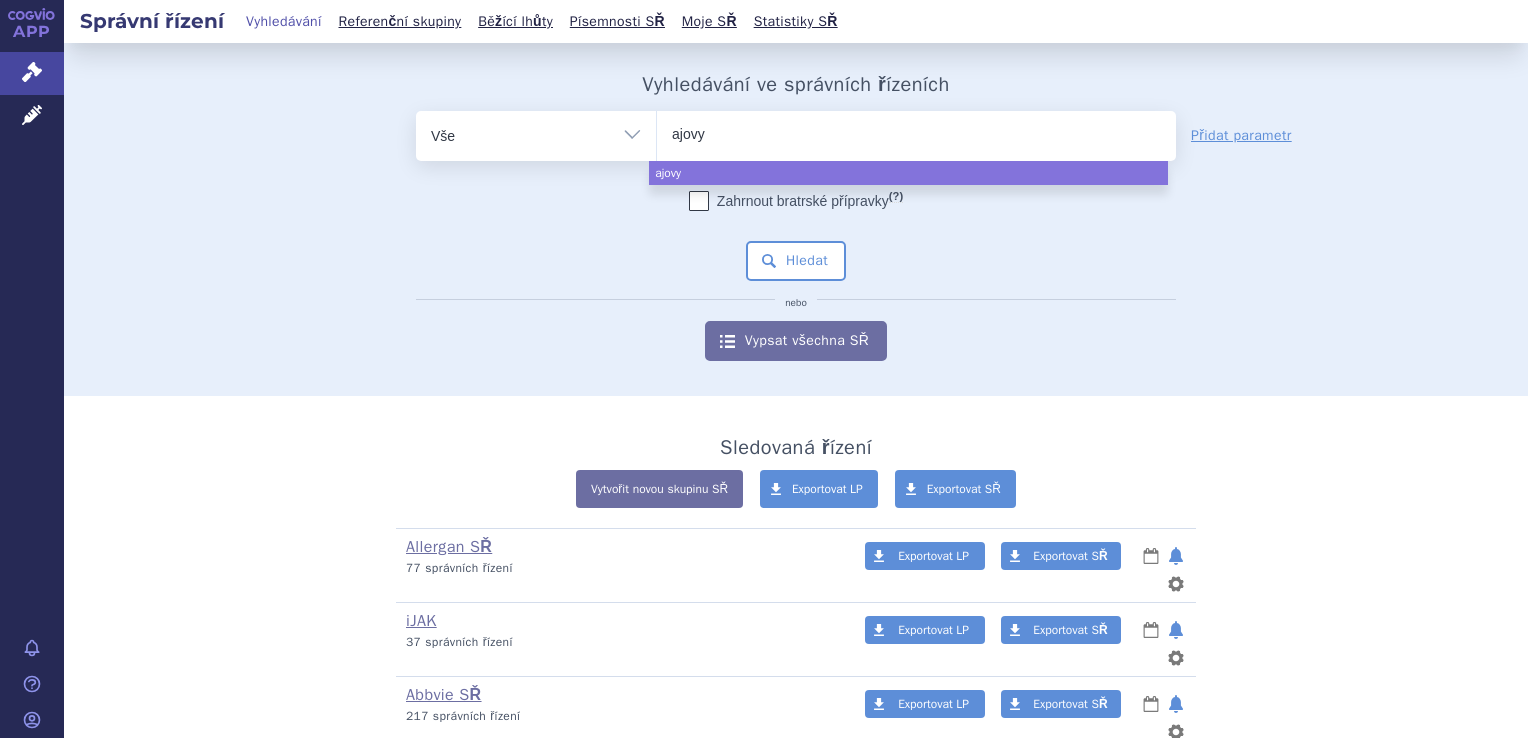 select on "ajovy" 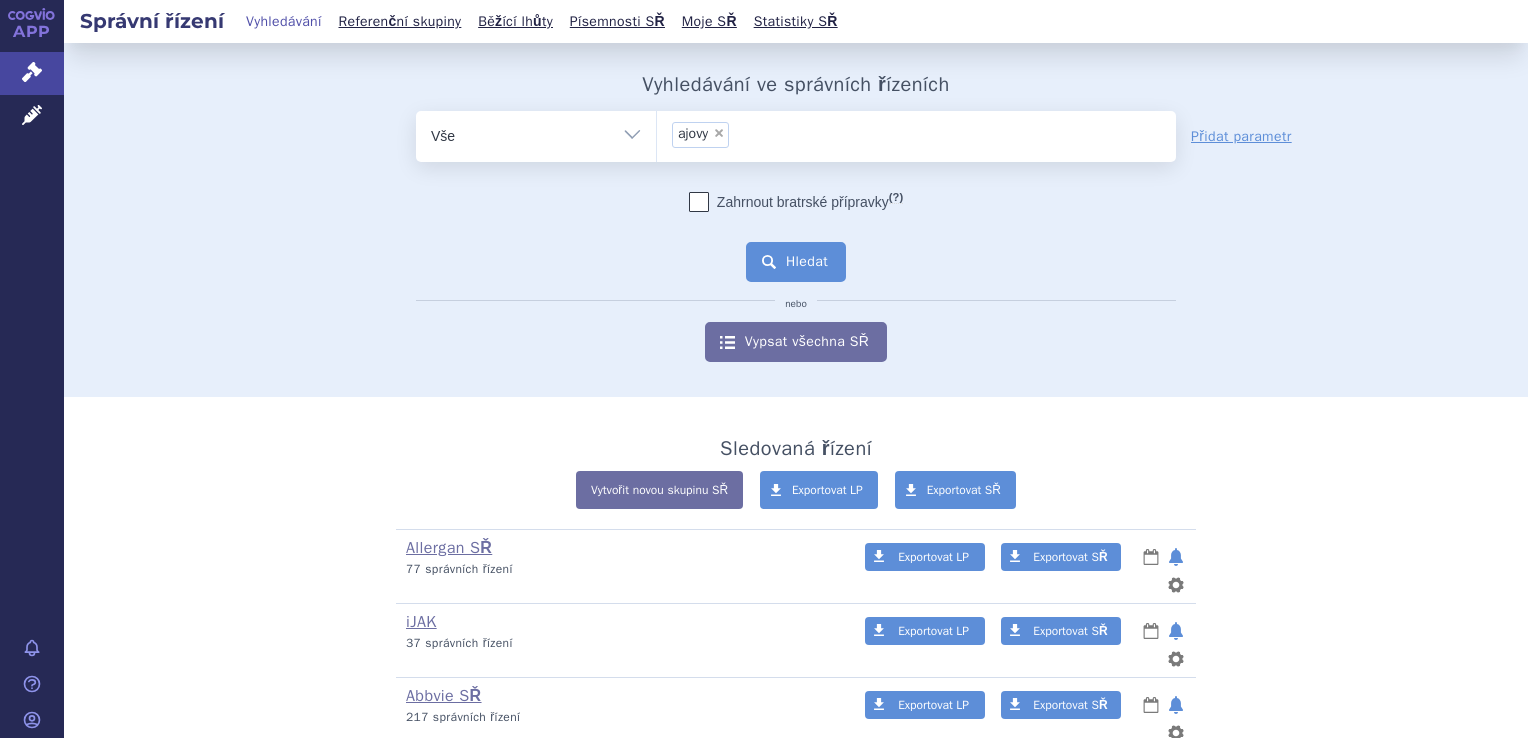 click on "Hledat" at bounding box center (796, 262) 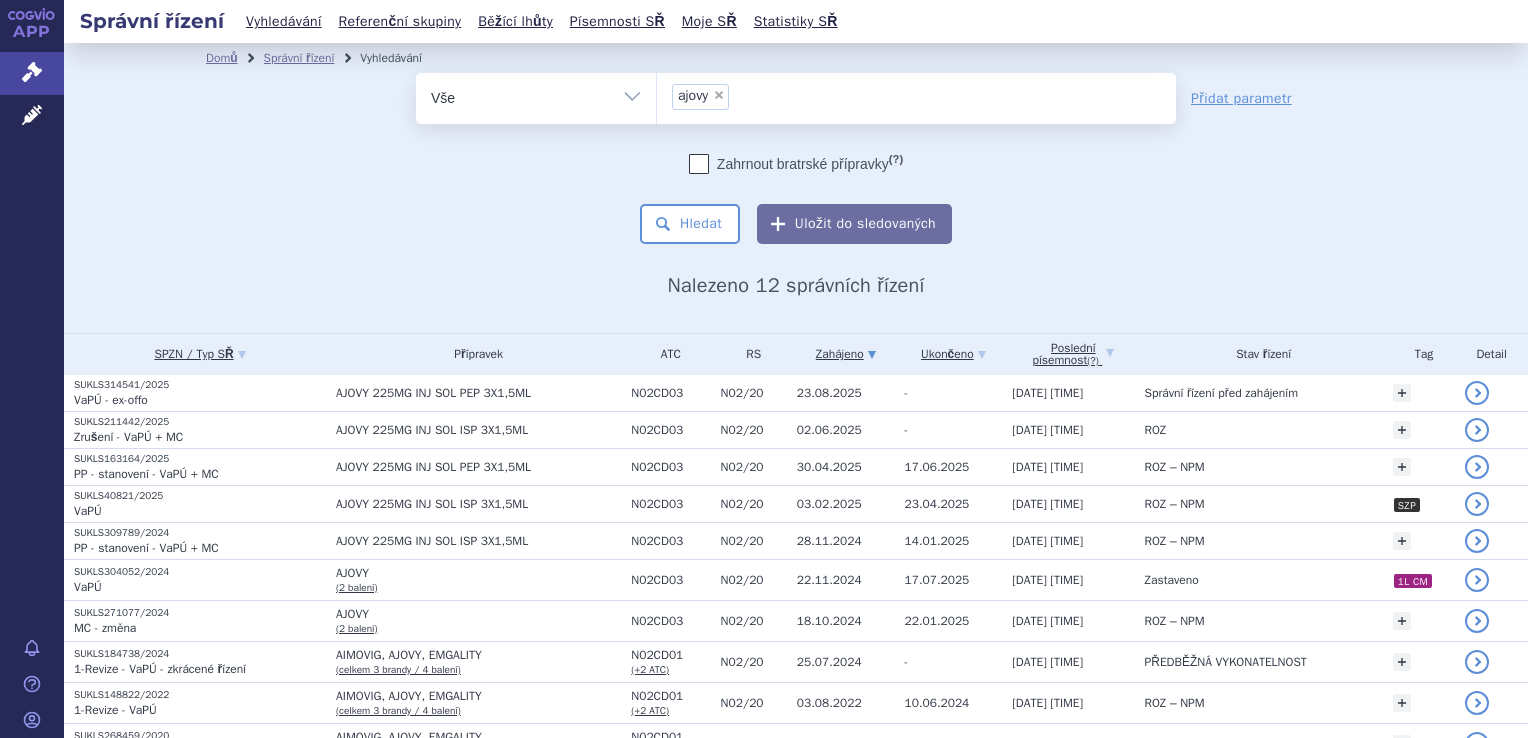 scroll, scrollTop: 0, scrollLeft: 0, axis: both 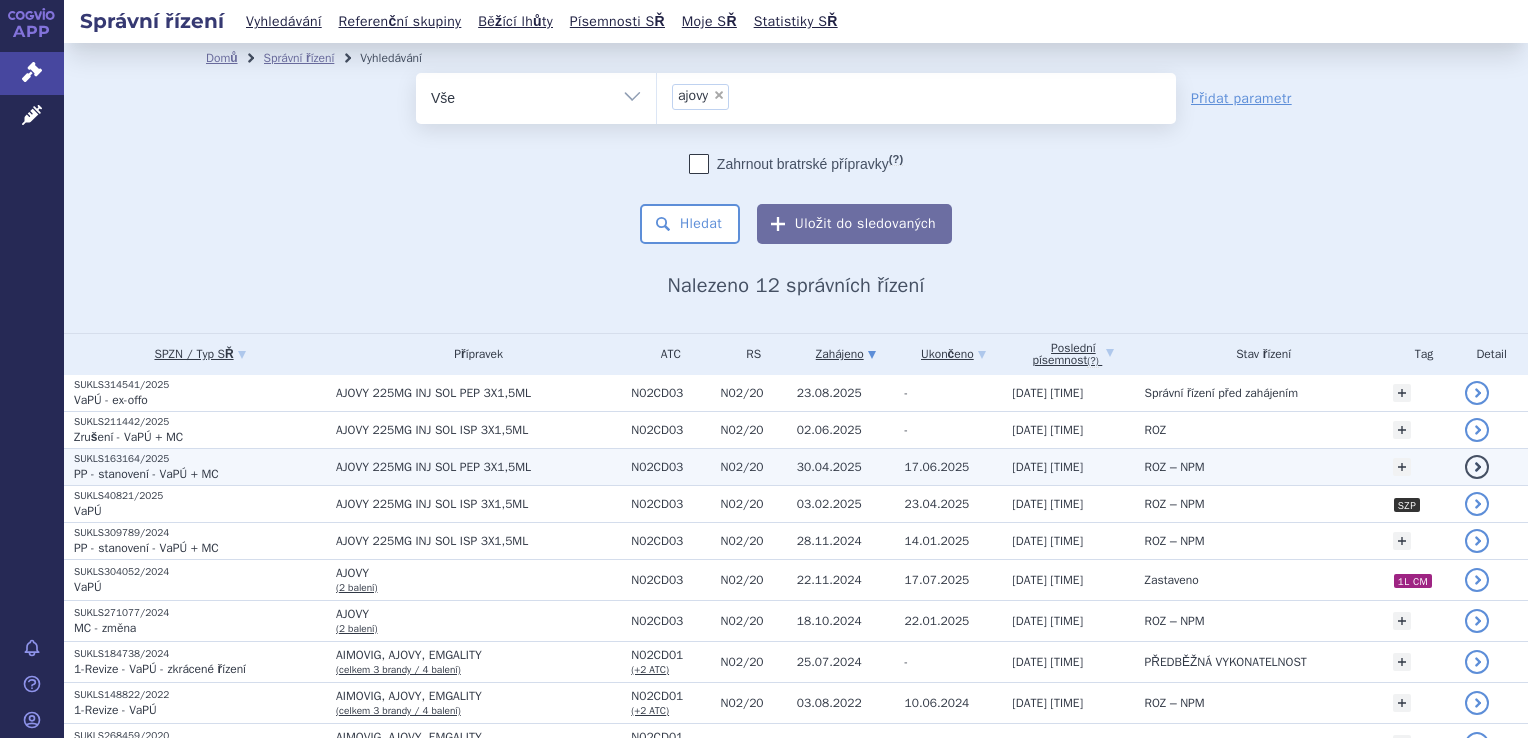click on "PP - stanovení - VaPÚ + MC" at bounding box center (146, 474) 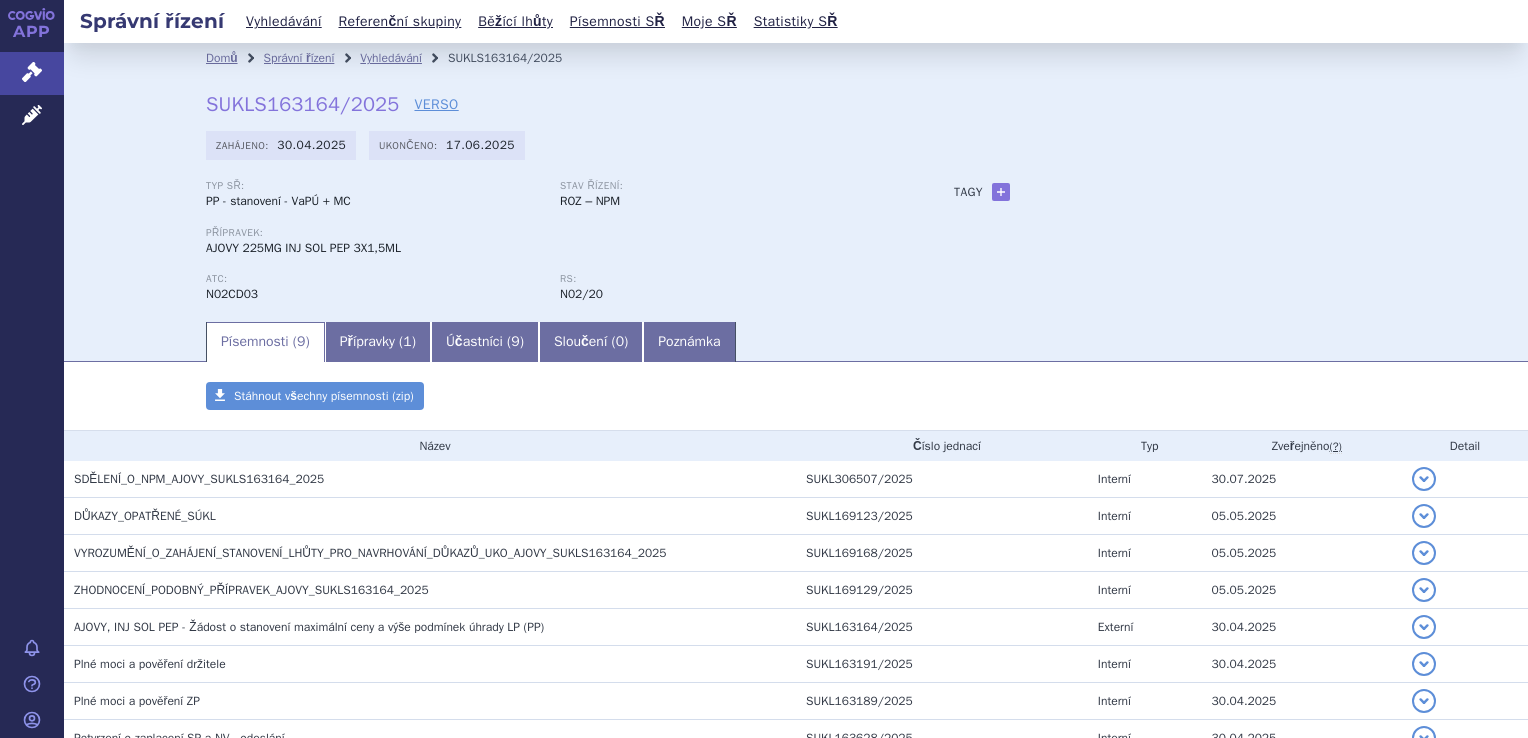 scroll, scrollTop: 0, scrollLeft: 0, axis: both 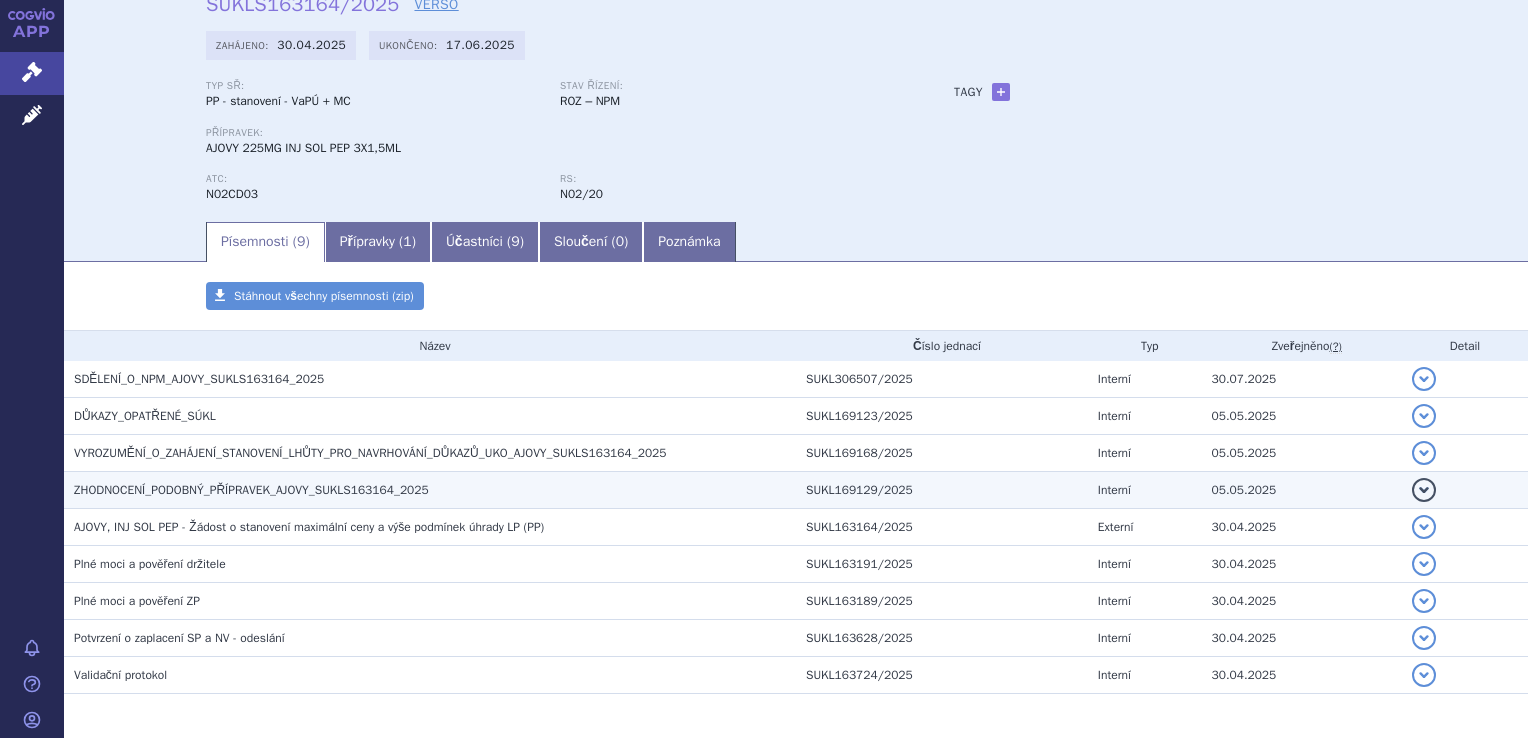 click on "ZHODNOCENÍ_PODOBNÝ_PŘÍPRAVEK_AJOVY_SUKLS163164_2025" at bounding box center [251, 490] 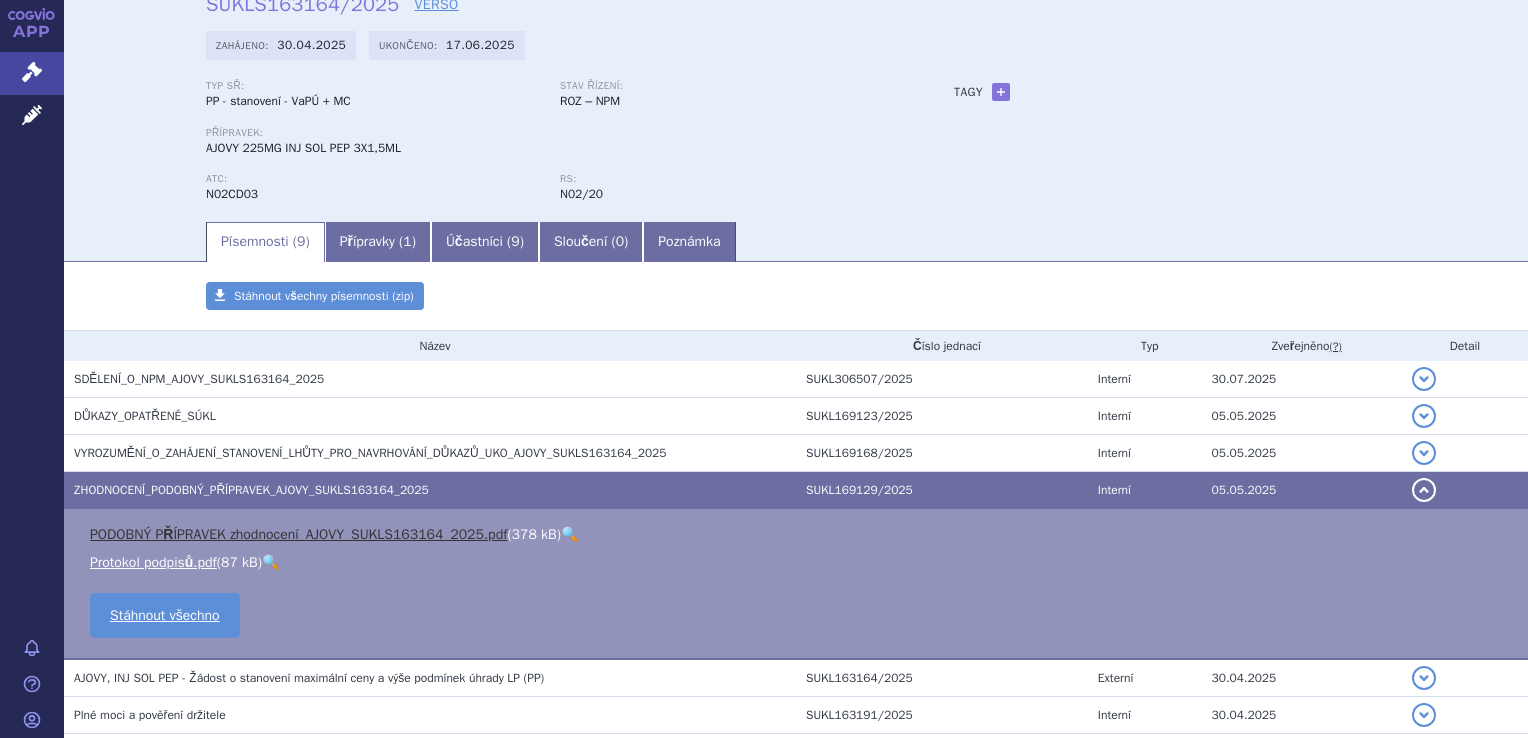 click on "PODOBNÝ PŘÍPRAVEK zhodnocení_AJOVY_SUKLS163164_2025.pdf" at bounding box center [298, 534] 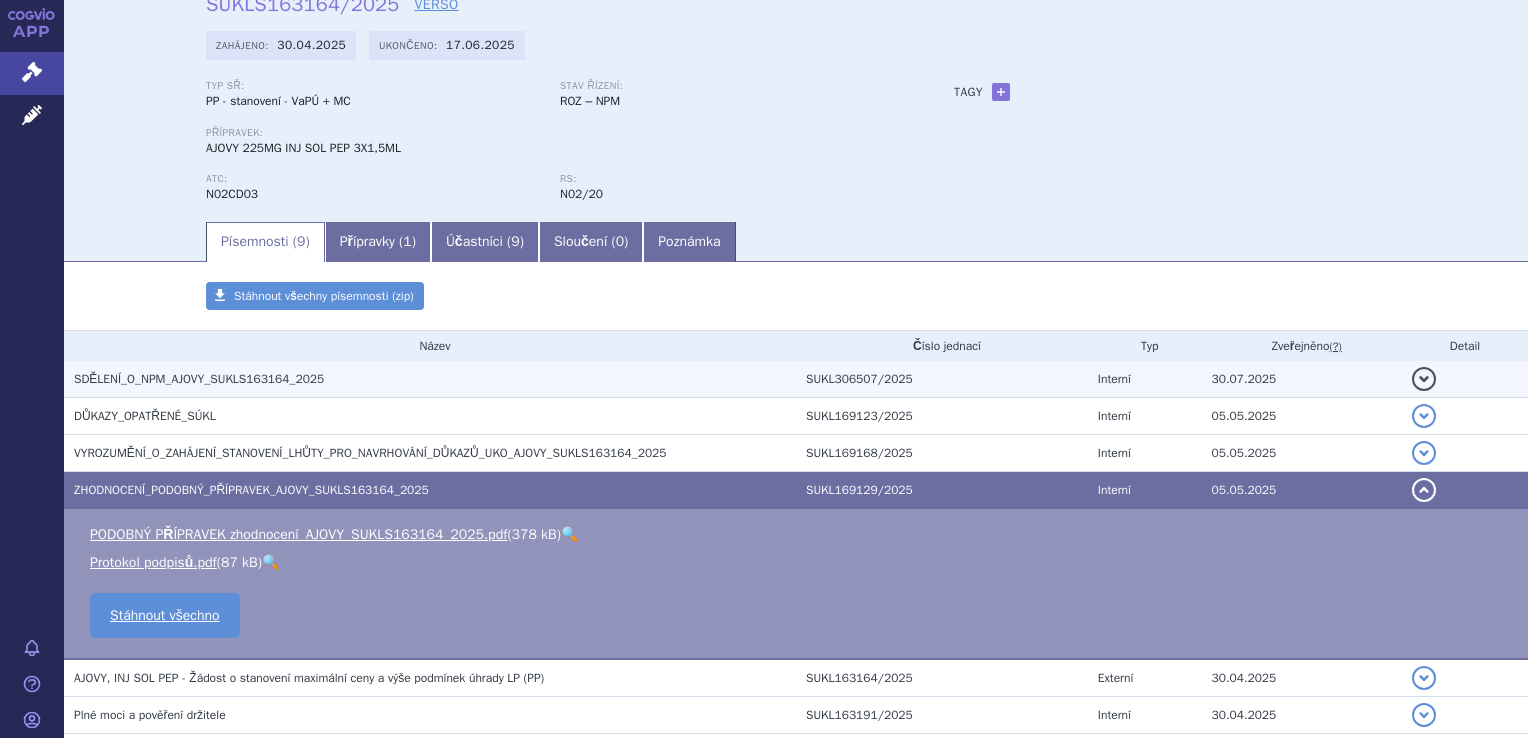 click on "SDĚLENÍ_O_NPM_AJOVY_SUKLS163164_2025" at bounding box center [199, 379] 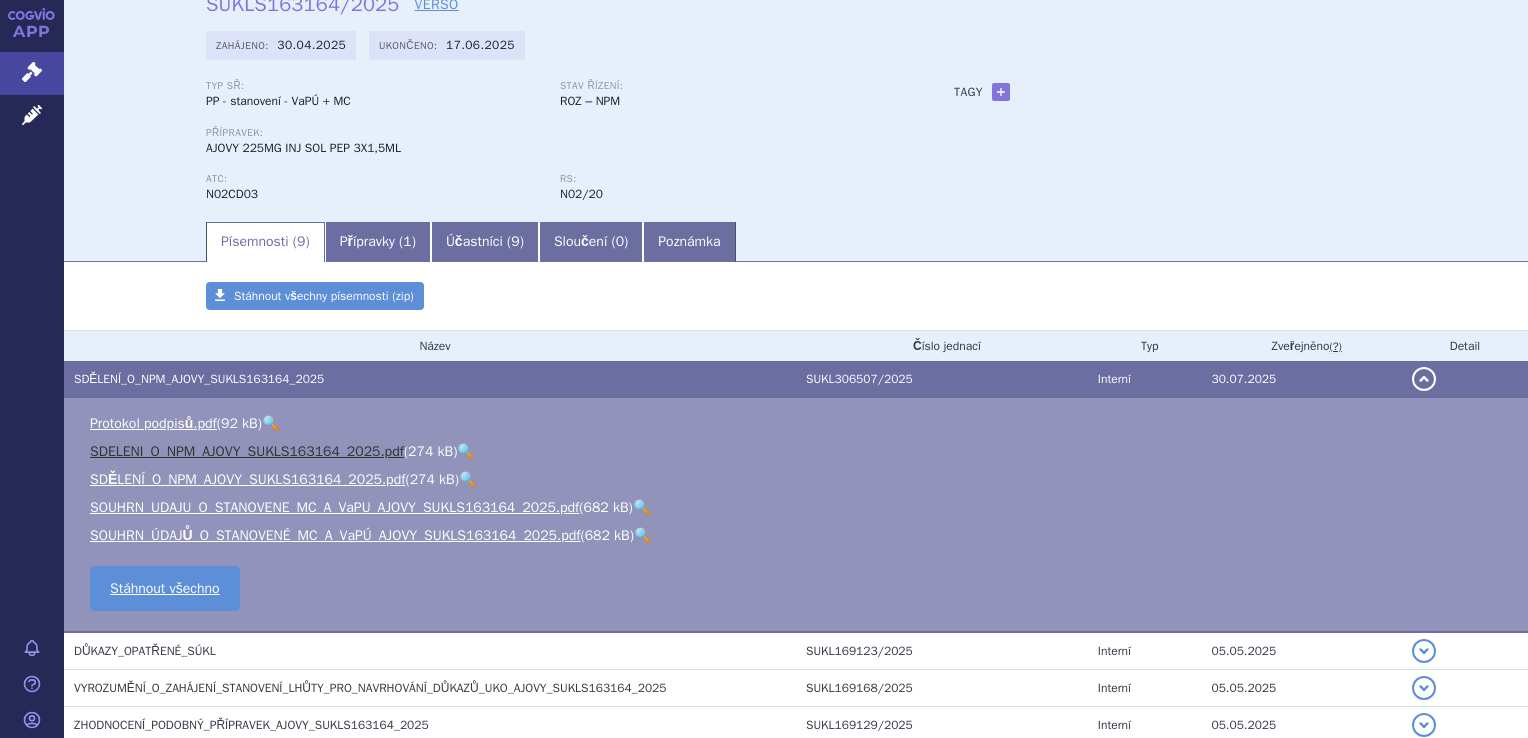 click on "SDELENI_O_NPM_AJOVY_SUKLS163164_2025.pdf" at bounding box center [247, 451] 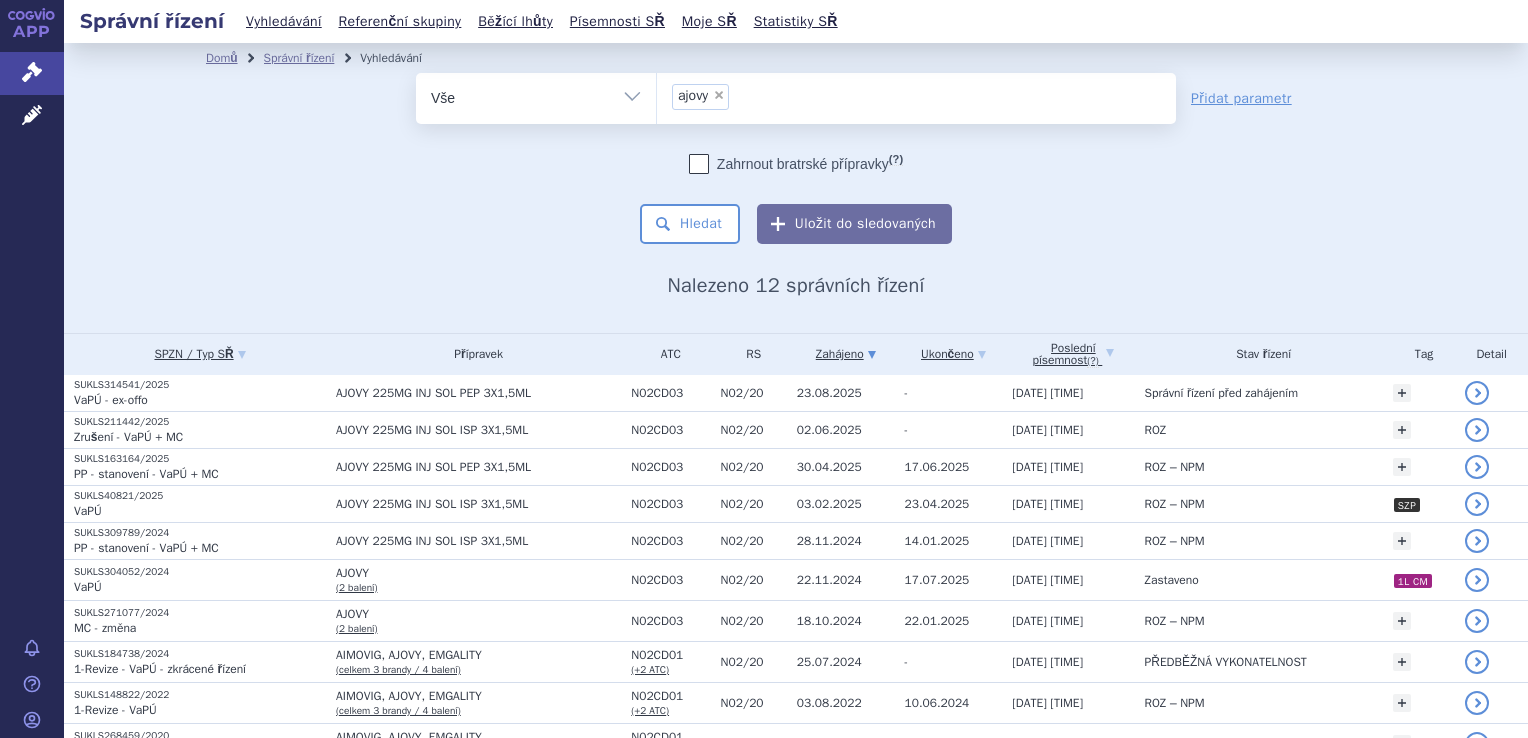 scroll, scrollTop: 0, scrollLeft: 0, axis: both 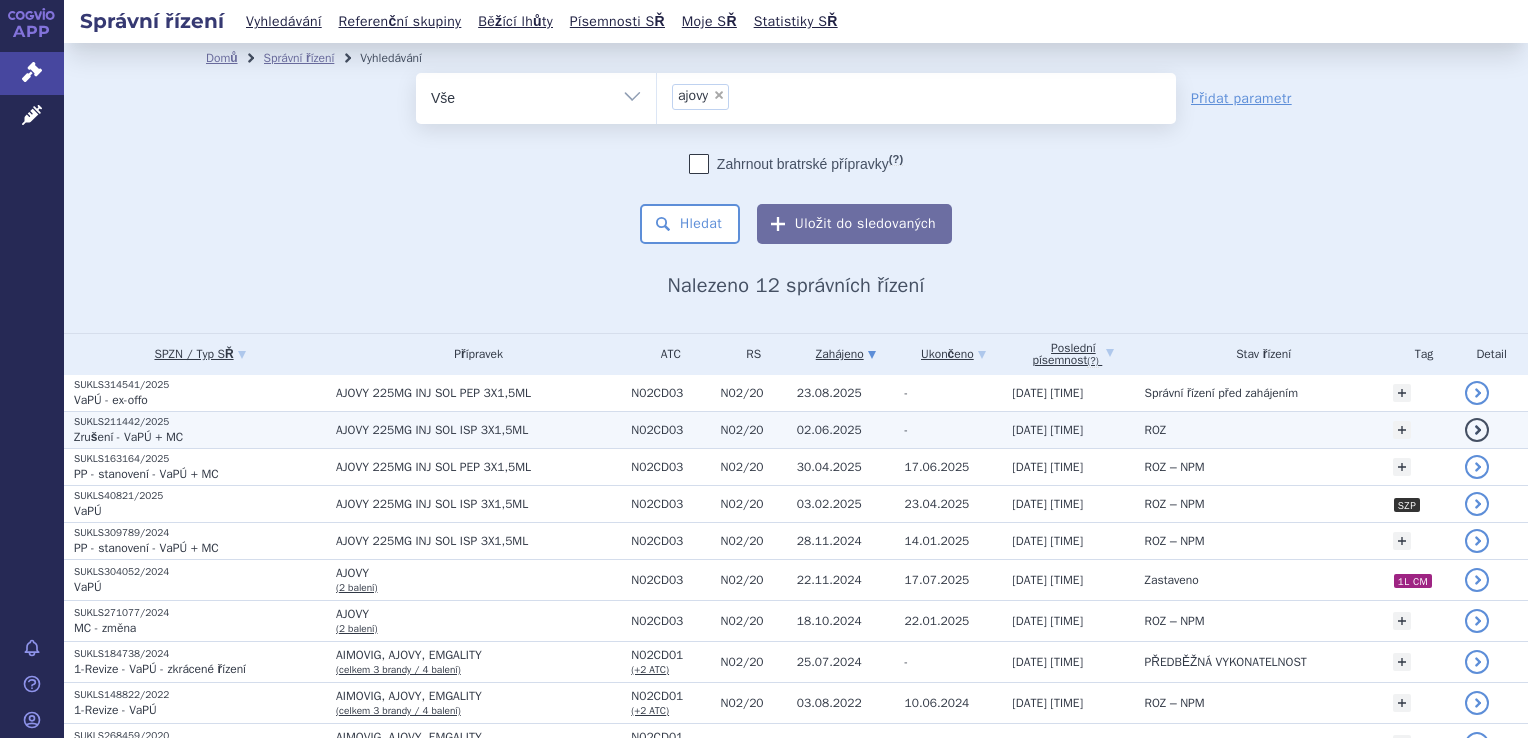 click on "Zrušení - VaPÚ + MC" at bounding box center [128, 437] 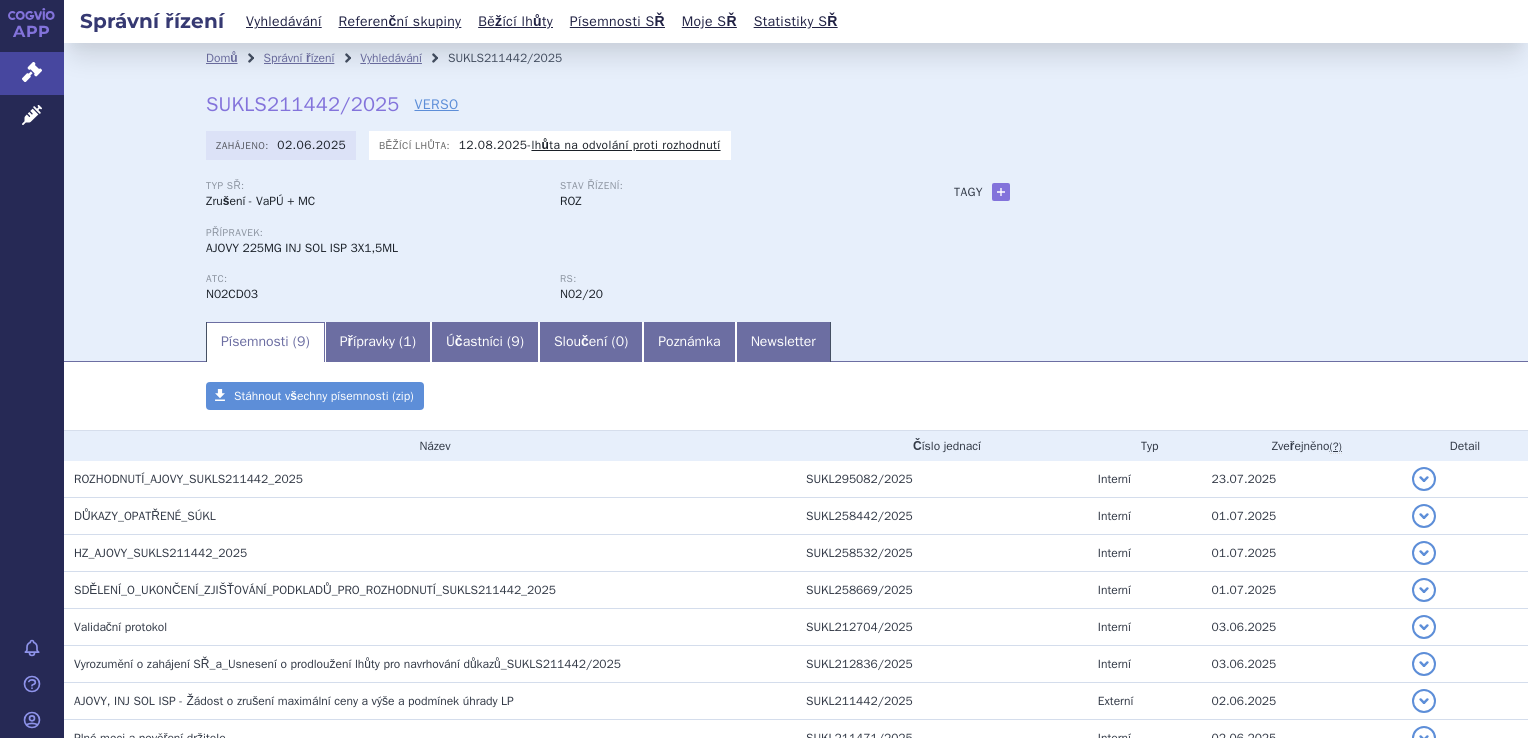 scroll, scrollTop: 0, scrollLeft: 0, axis: both 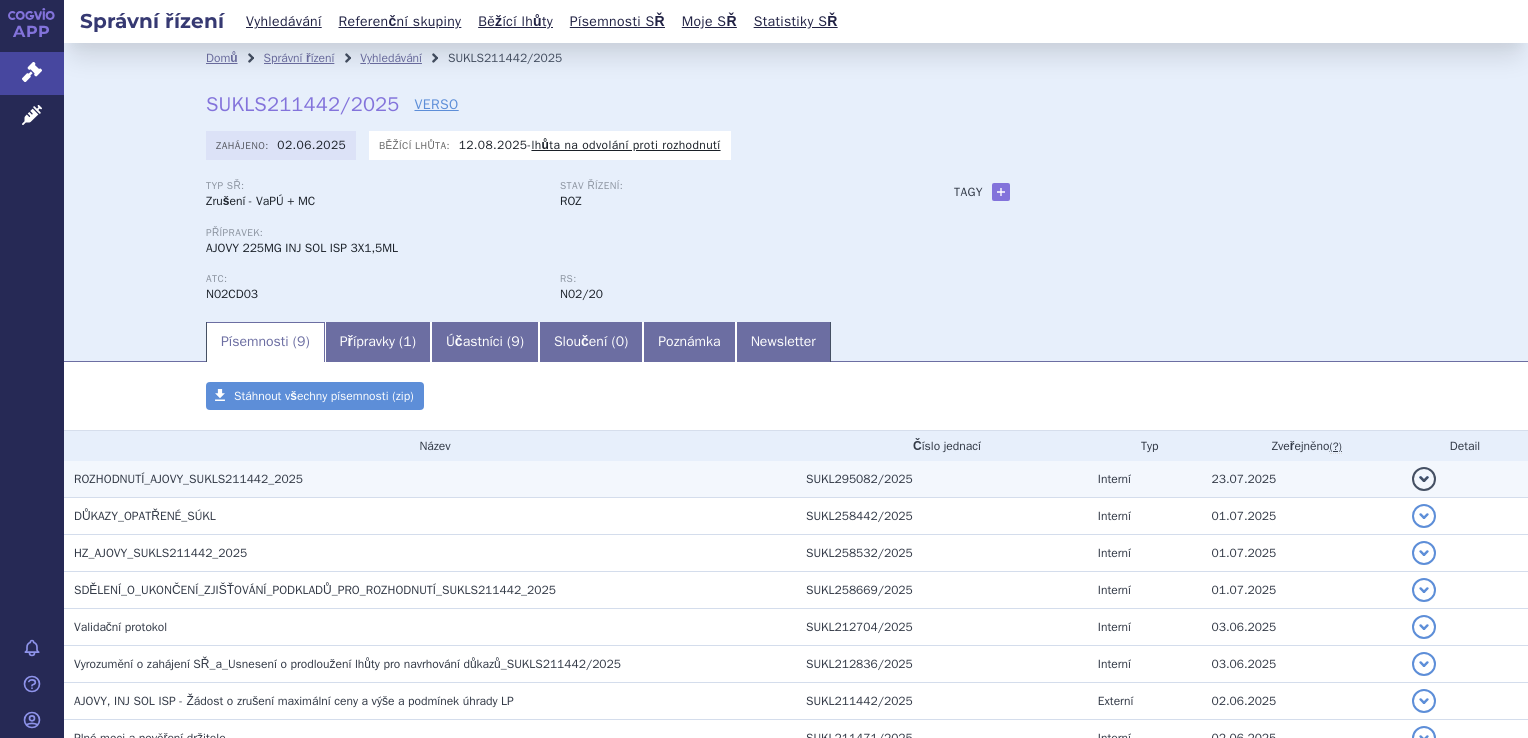 click on "ROZHODNUTÍ_AJOVY_SUKLS211442_2025" at bounding box center [188, 479] 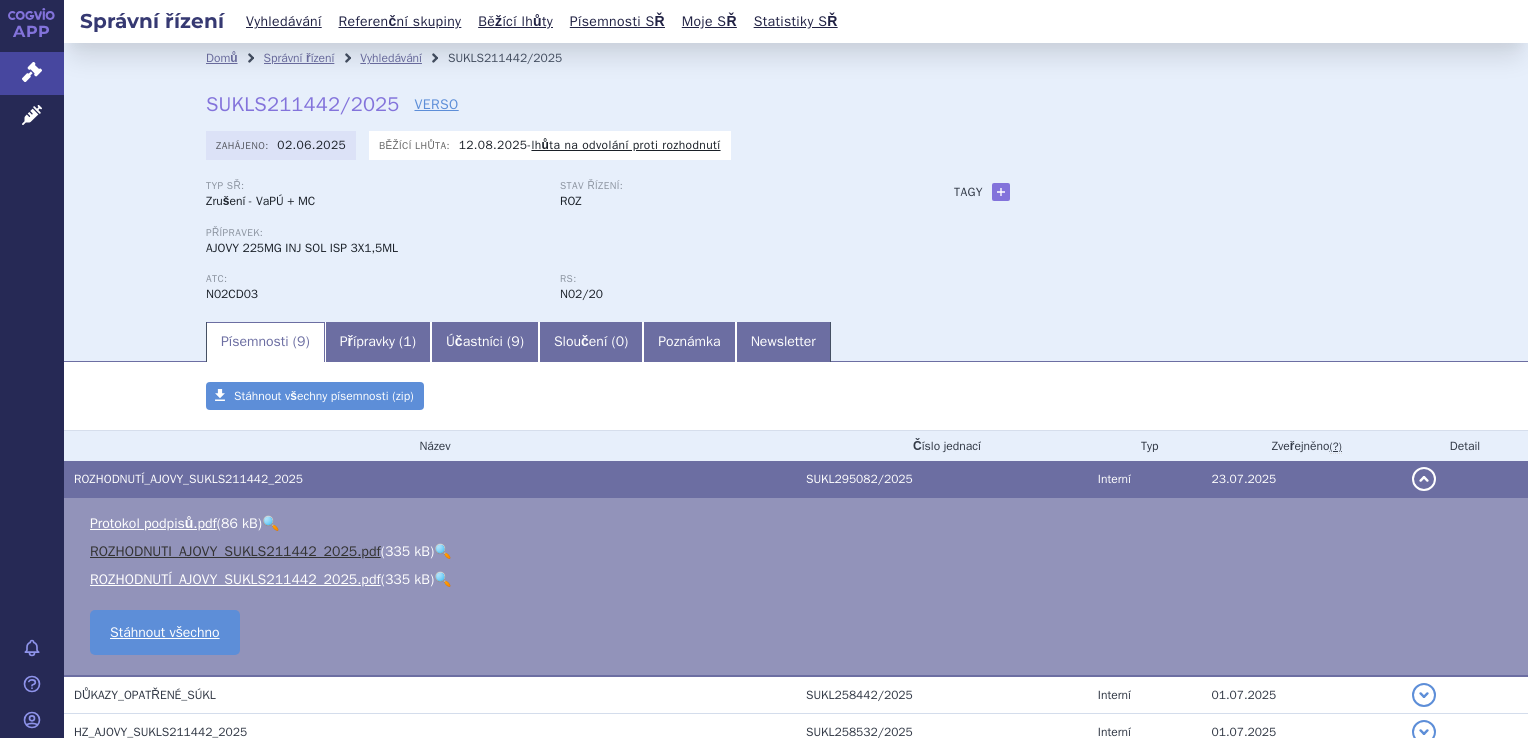 click on "ROZHODNUTI_AJOVY_SUKLS211442_2025.pdf" at bounding box center [235, 551] 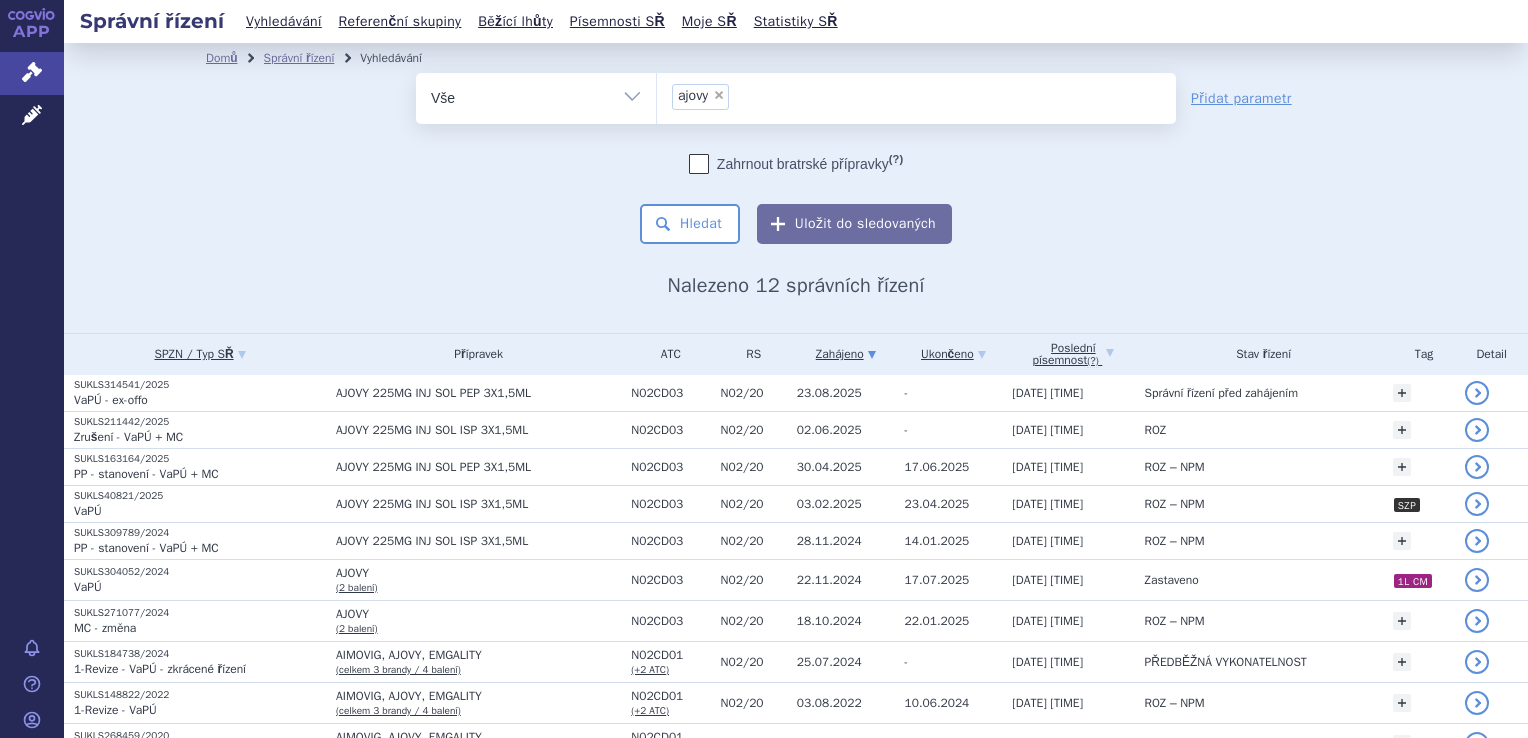 scroll, scrollTop: 0, scrollLeft: 0, axis: both 